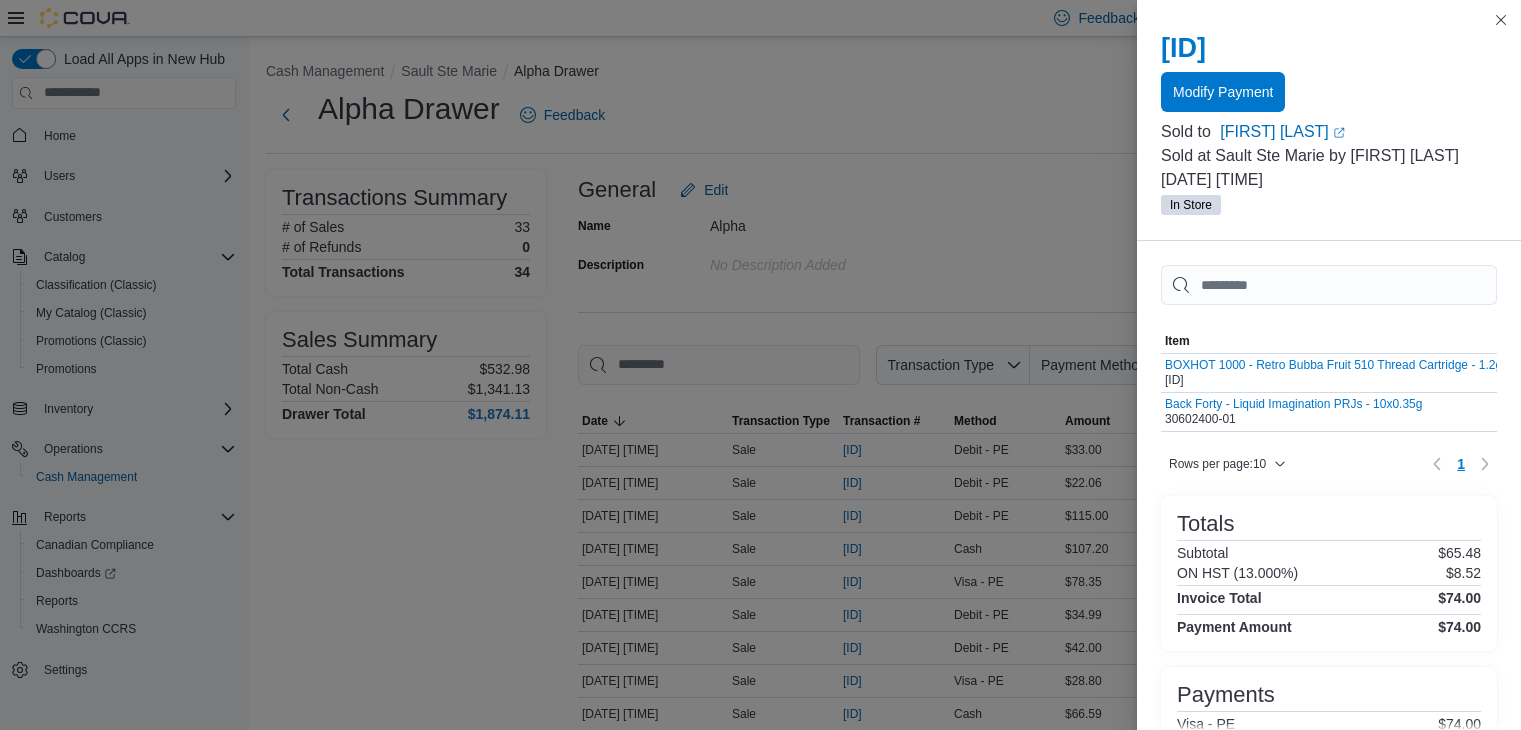 scroll, scrollTop: 748, scrollLeft: 0, axis: vertical 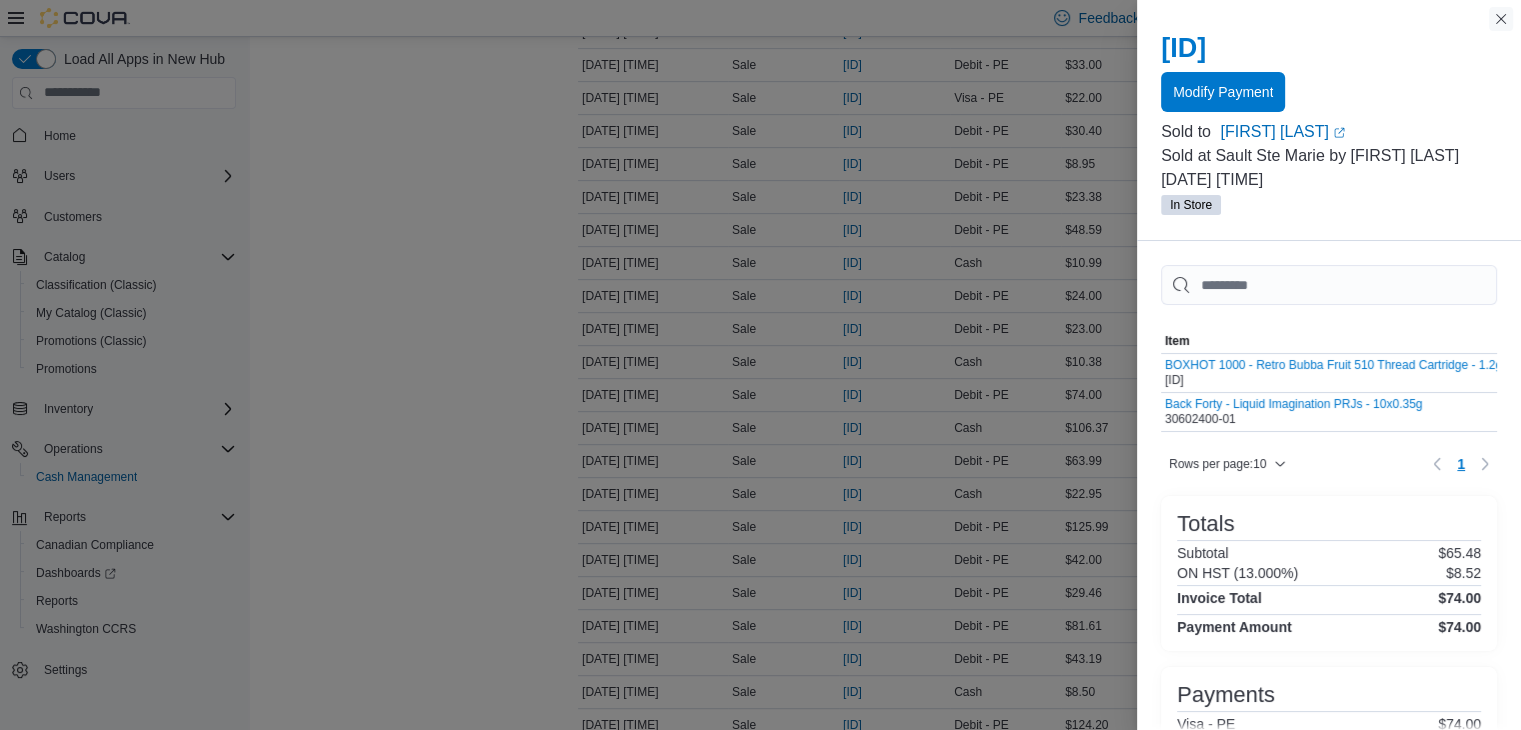 click at bounding box center [1501, 19] 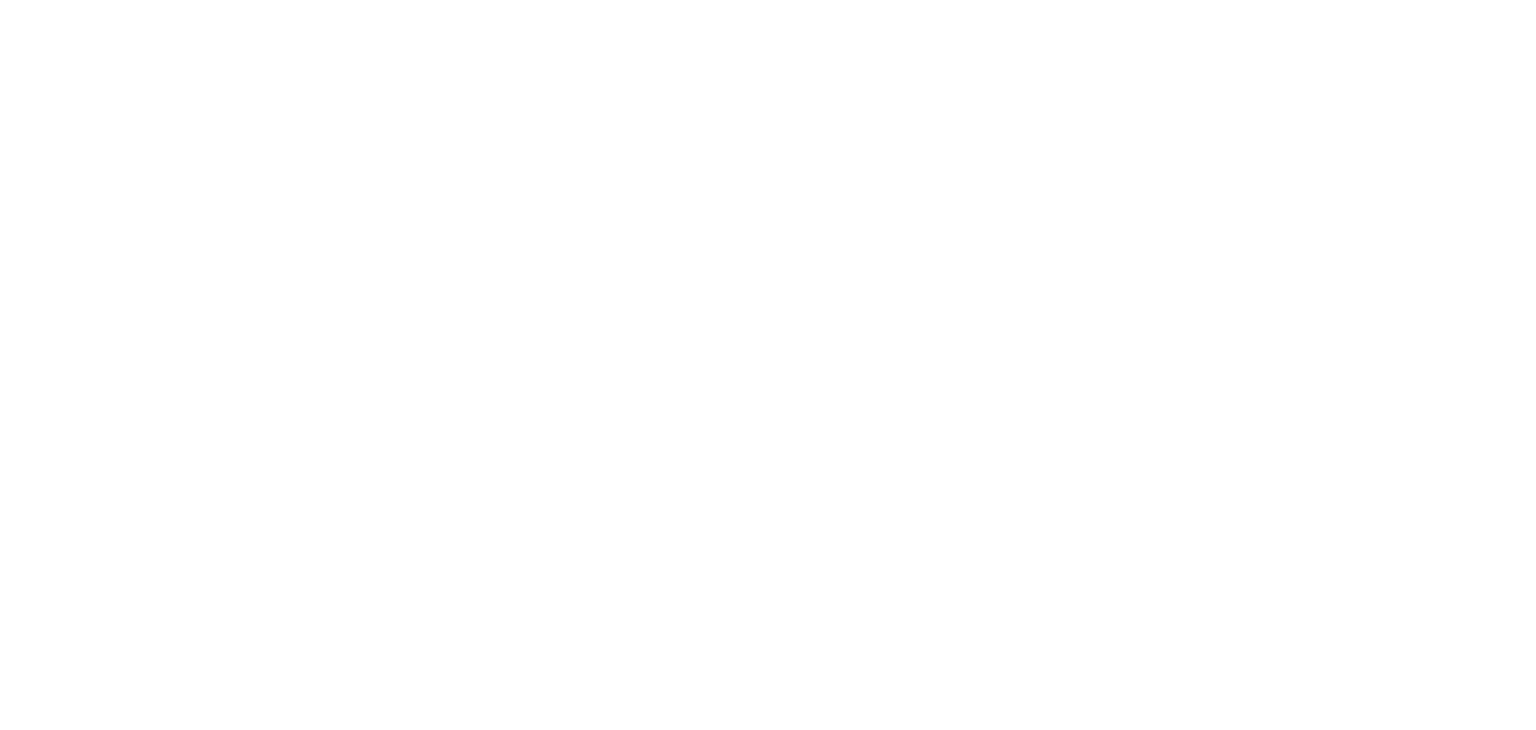 scroll, scrollTop: 0, scrollLeft: 0, axis: both 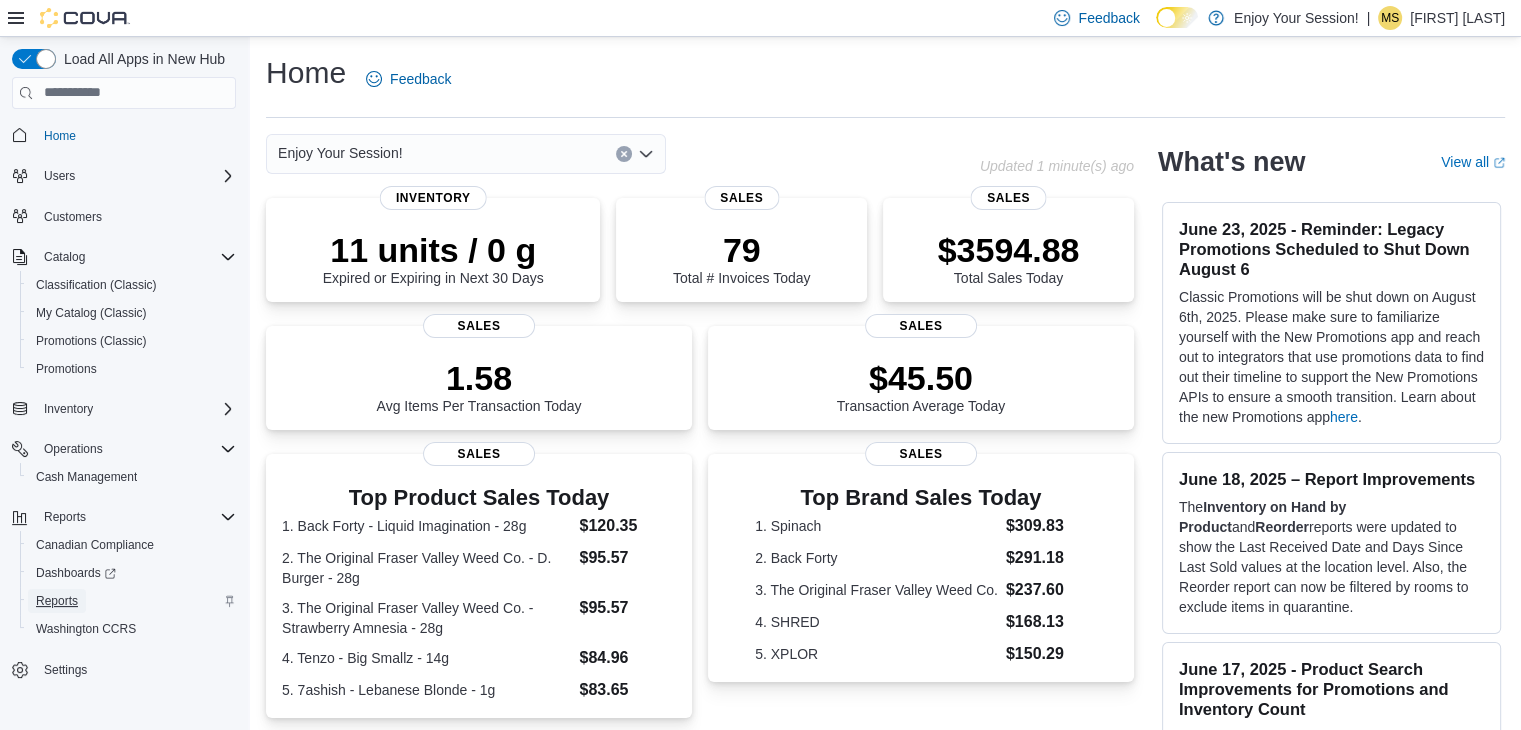 click on "Reports" at bounding box center (57, 601) 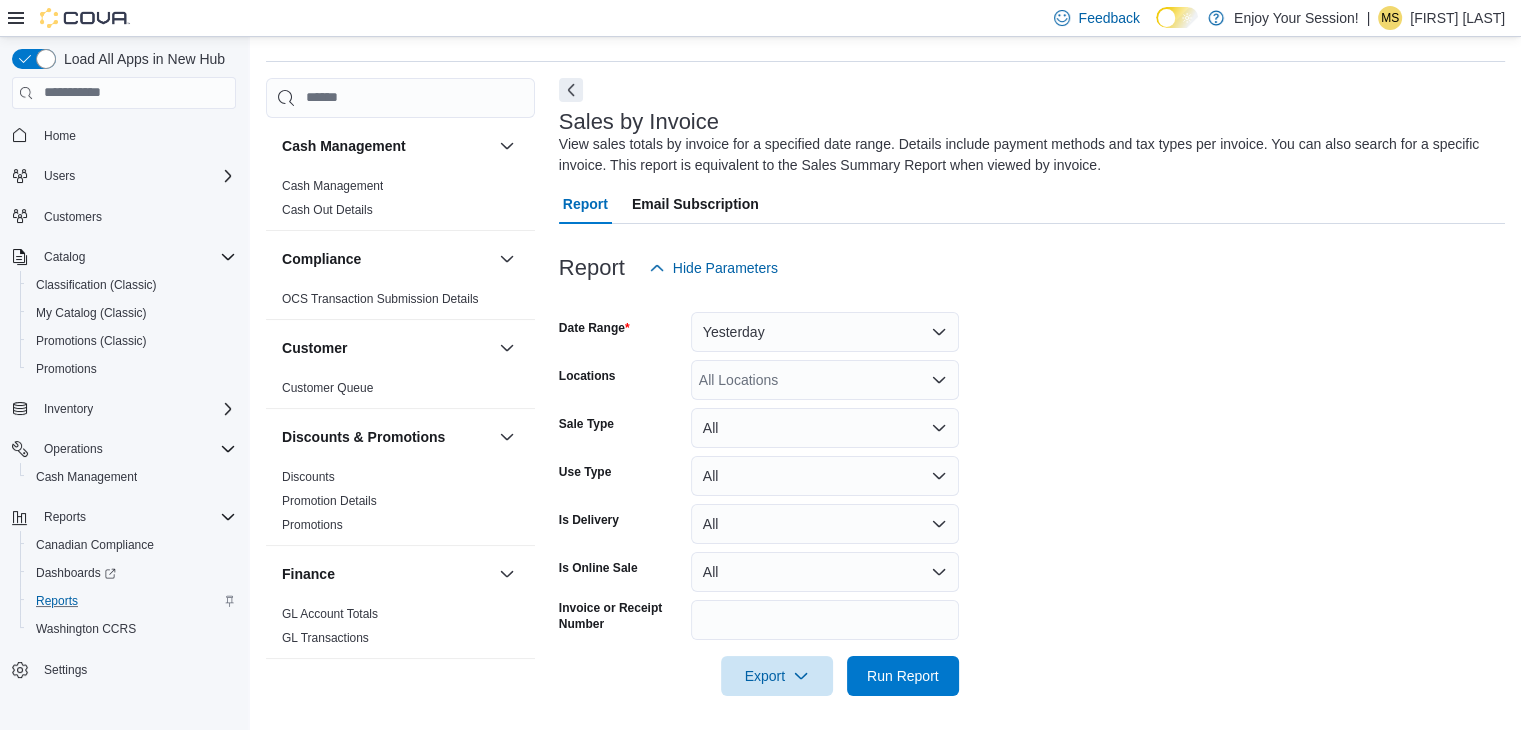 scroll, scrollTop: 61, scrollLeft: 0, axis: vertical 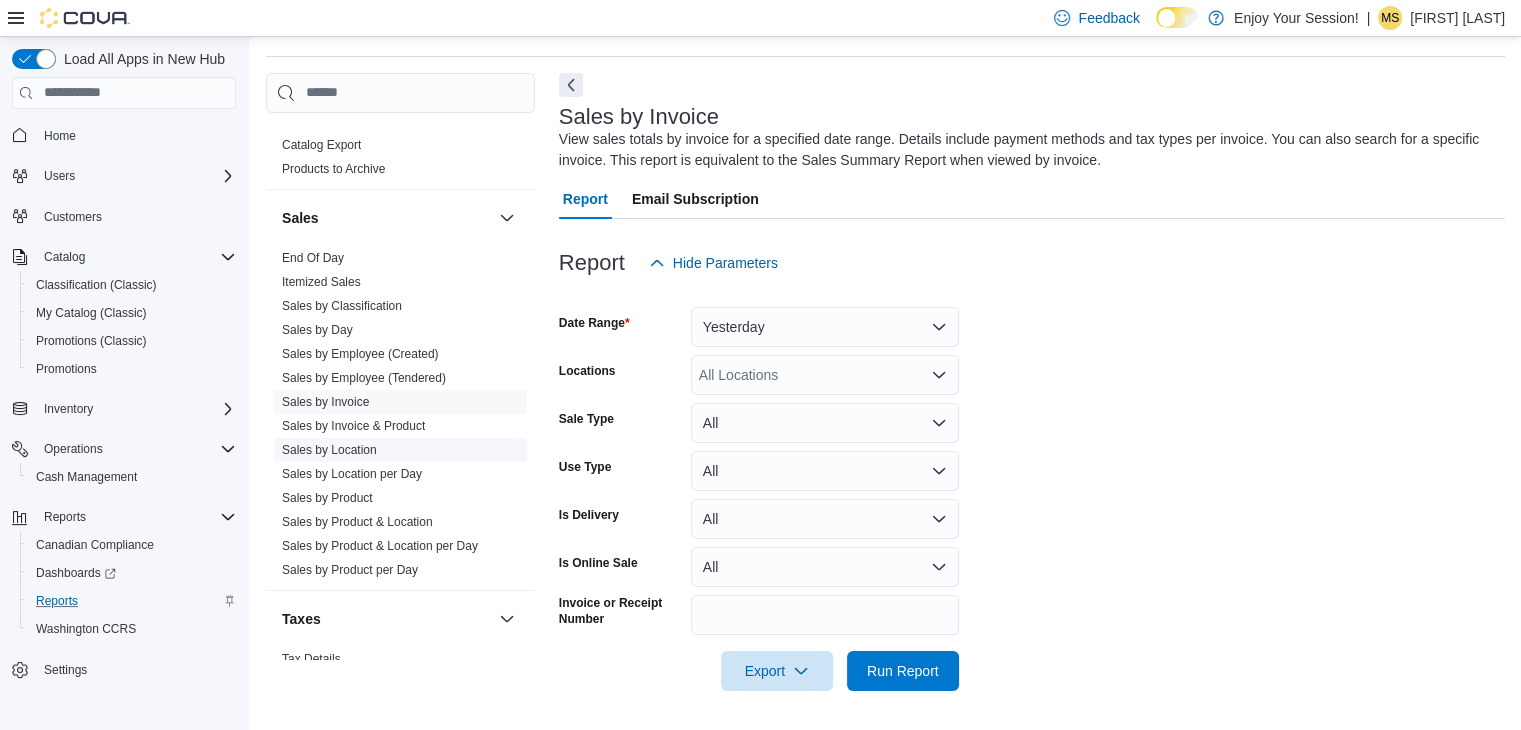 click on "Sales by Location" at bounding box center (329, 450) 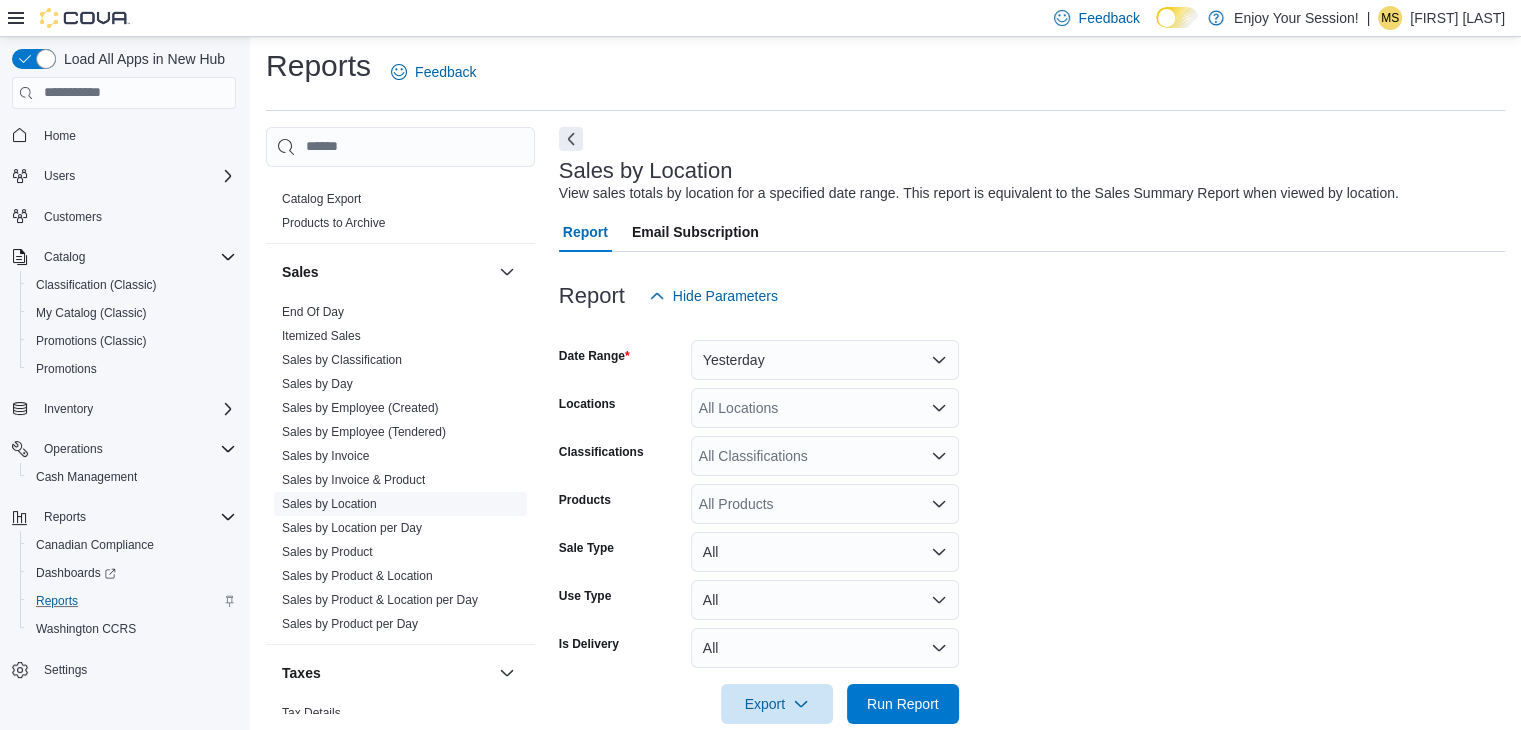 scroll, scrollTop: 40, scrollLeft: 0, axis: vertical 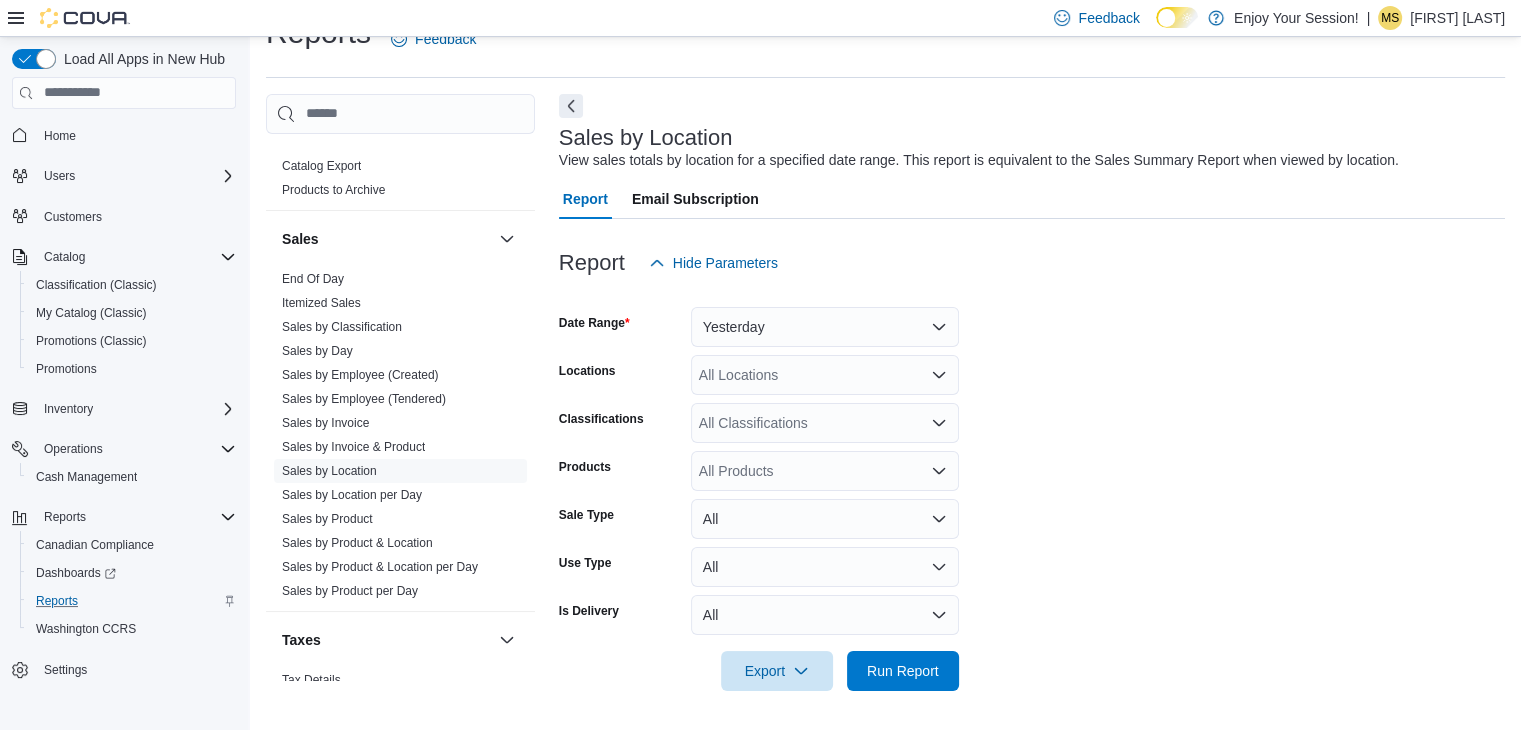 click at bounding box center [1032, 295] 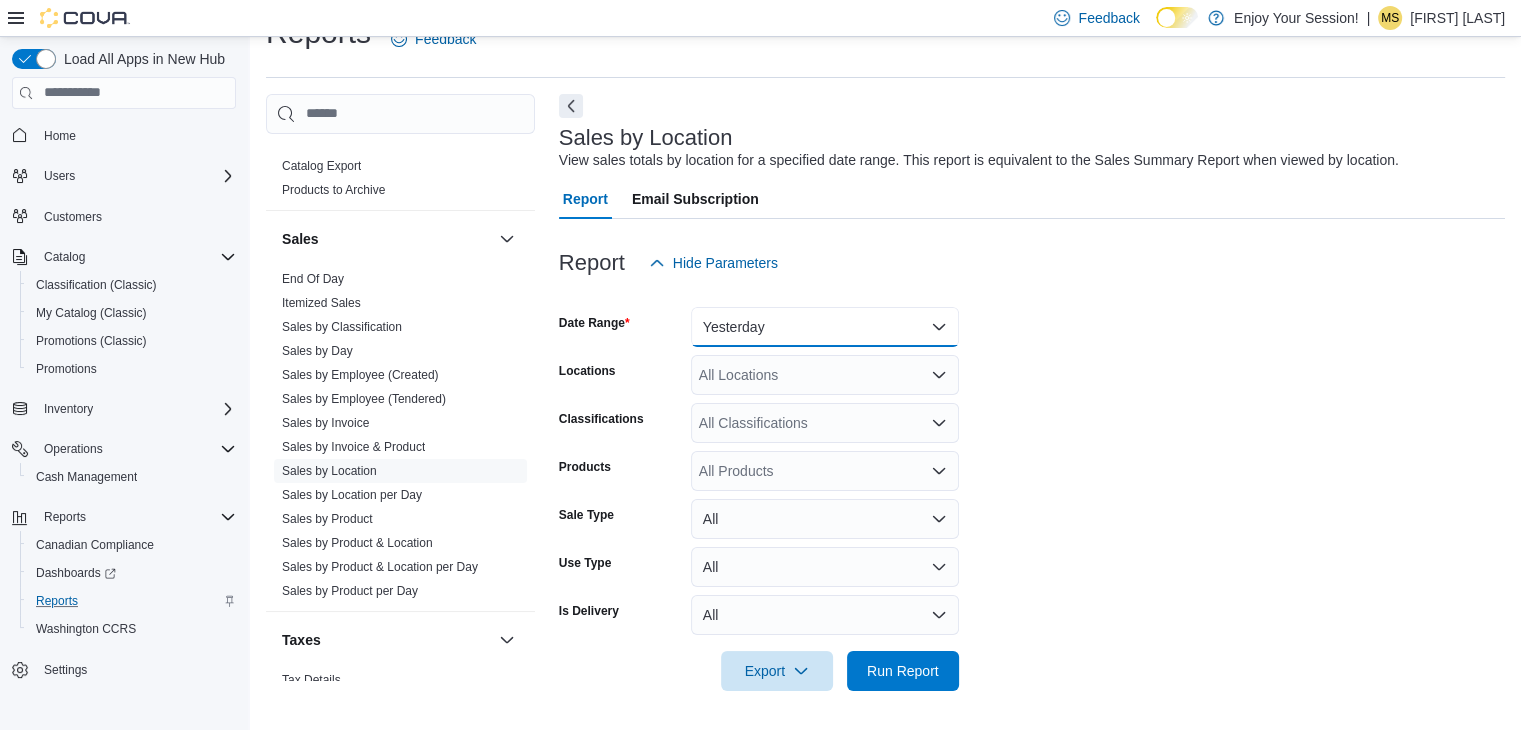 click on "Yesterday" at bounding box center (825, 327) 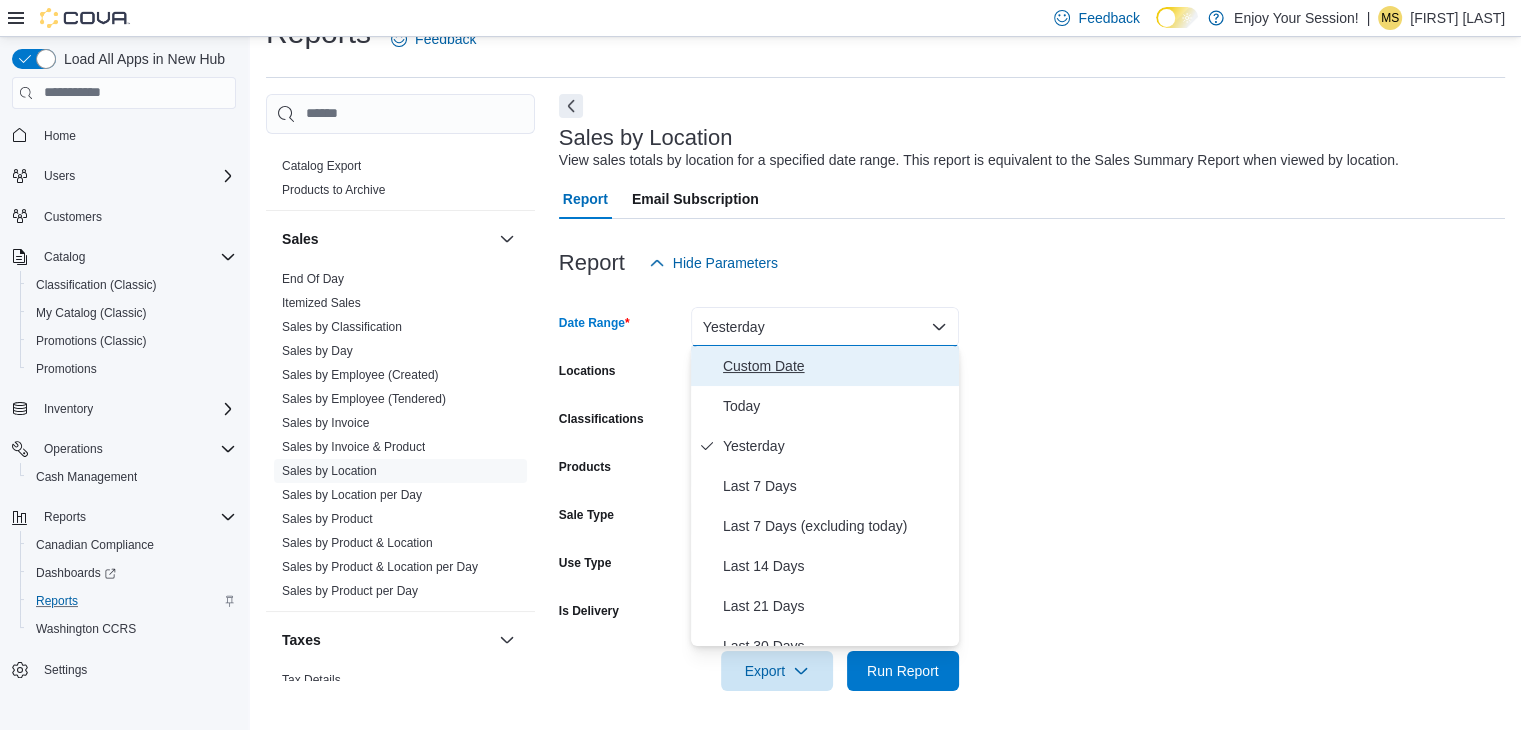 click on "Custom Date" at bounding box center [837, 366] 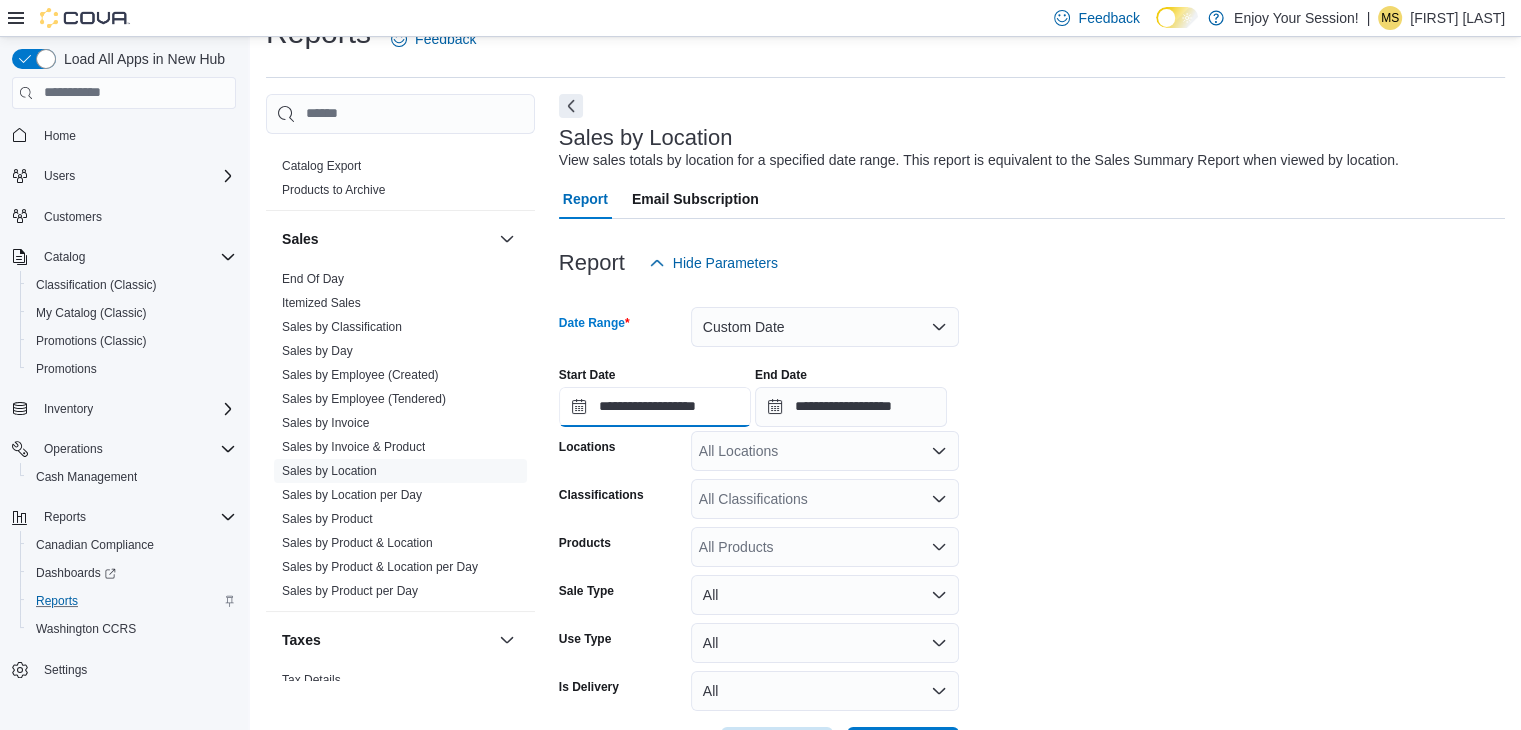 click on "**********" at bounding box center (655, 407) 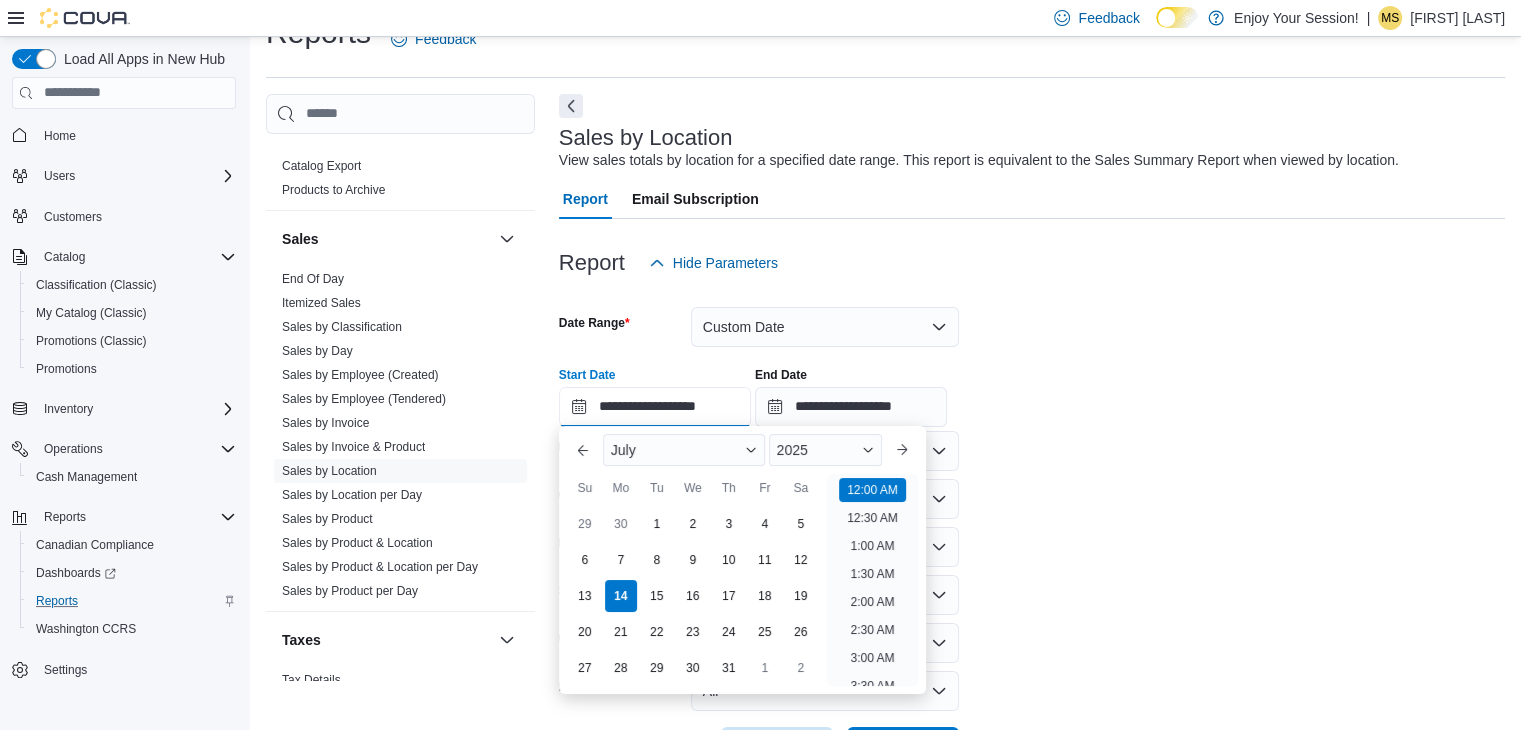 scroll, scrollTop: 62, scrollLeft: 0, axis: vertical 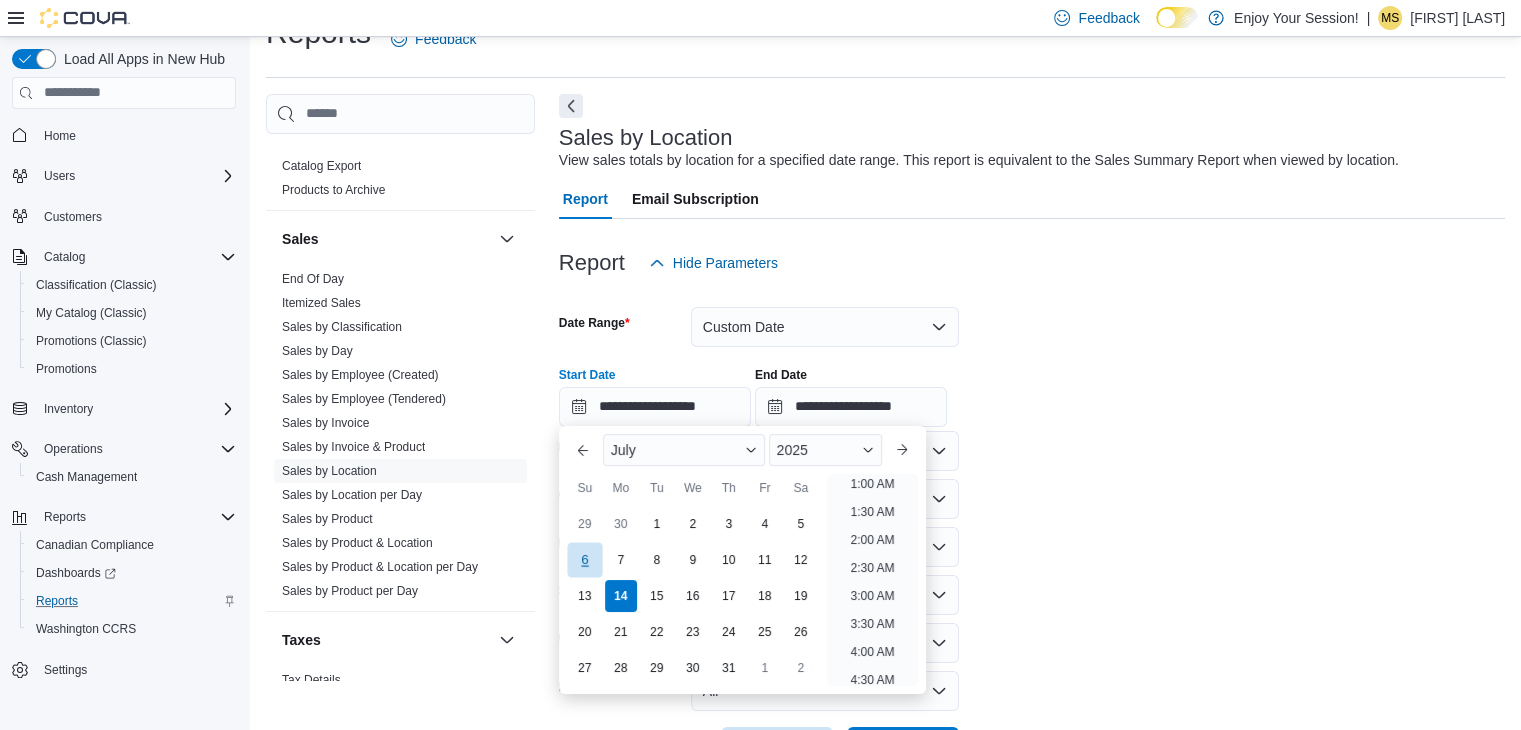 click on "6" at bounding box center [584, 560] 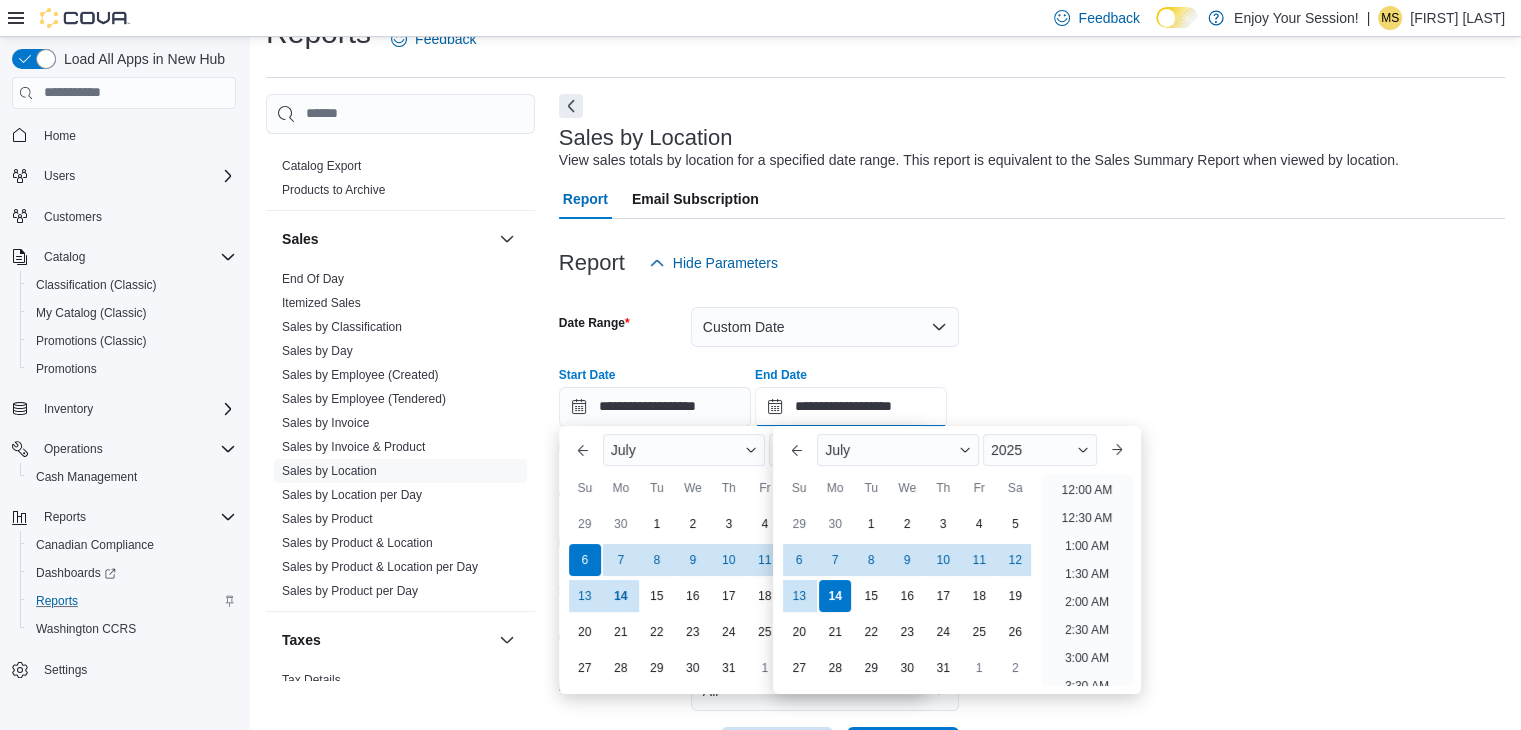 click on "**********" at bounding box center [851, 407] 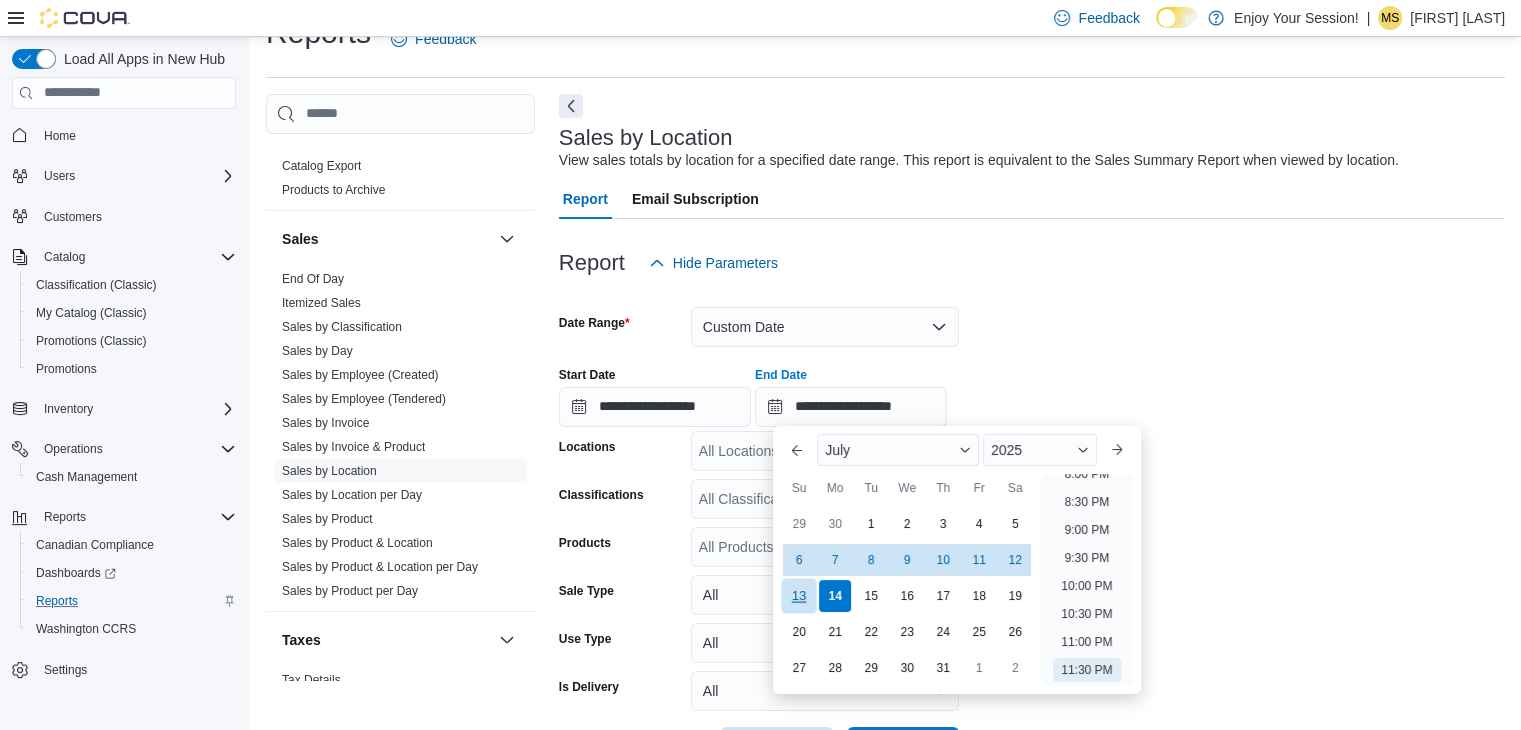 click on "13" at bounding box center [799, 596] 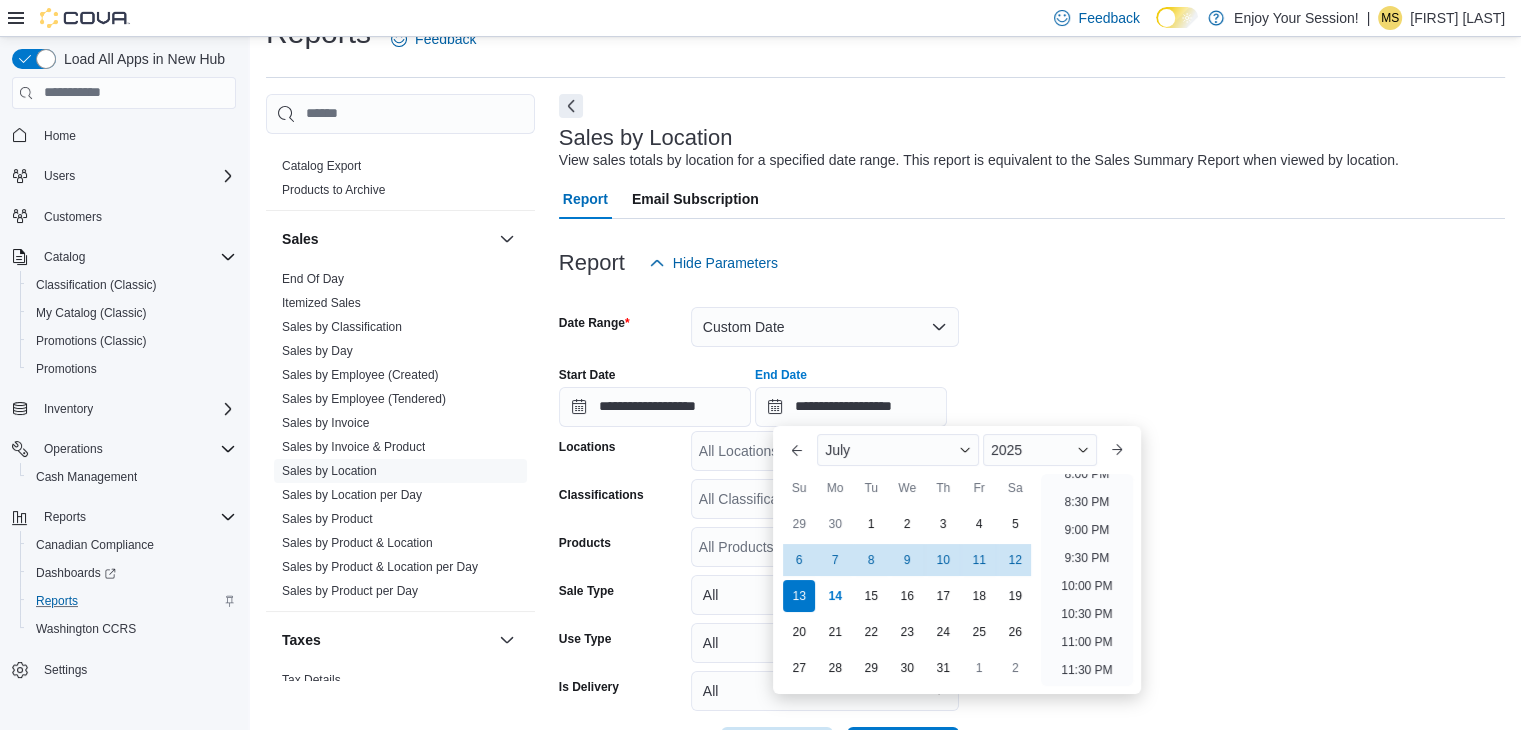 click on "**********" at bounding box center [1032, 525] 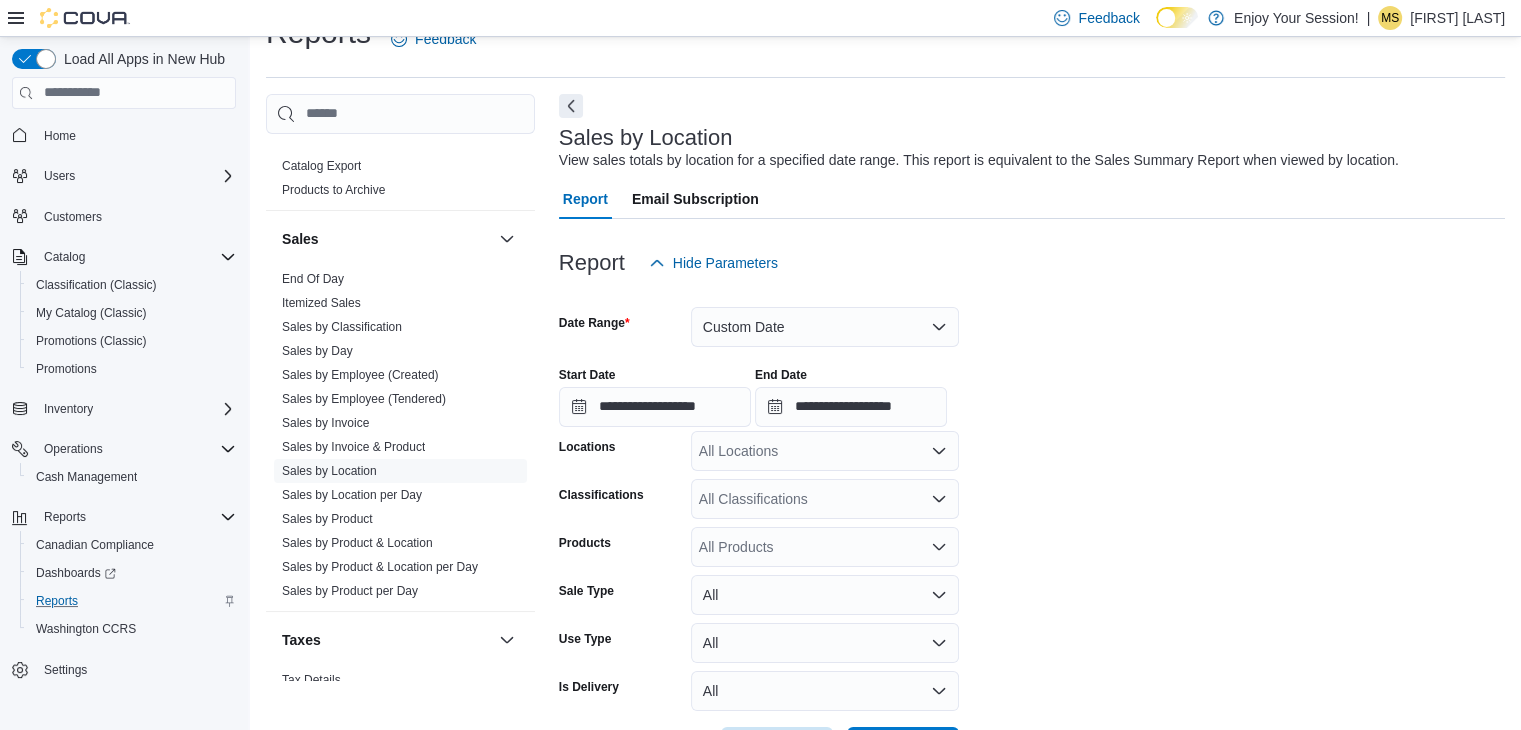 click on "All Locations" at bounding box center (825, 451) 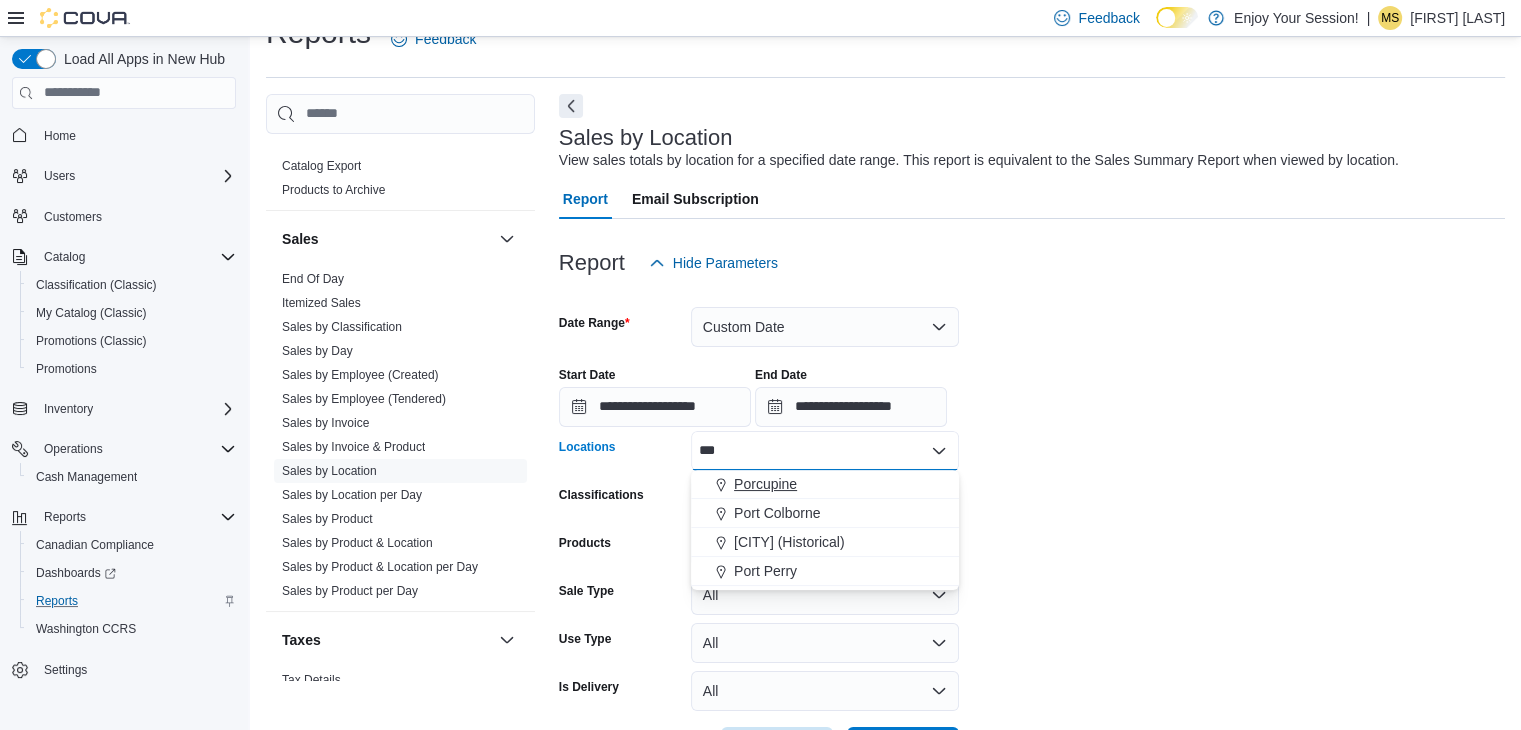 type on "***" 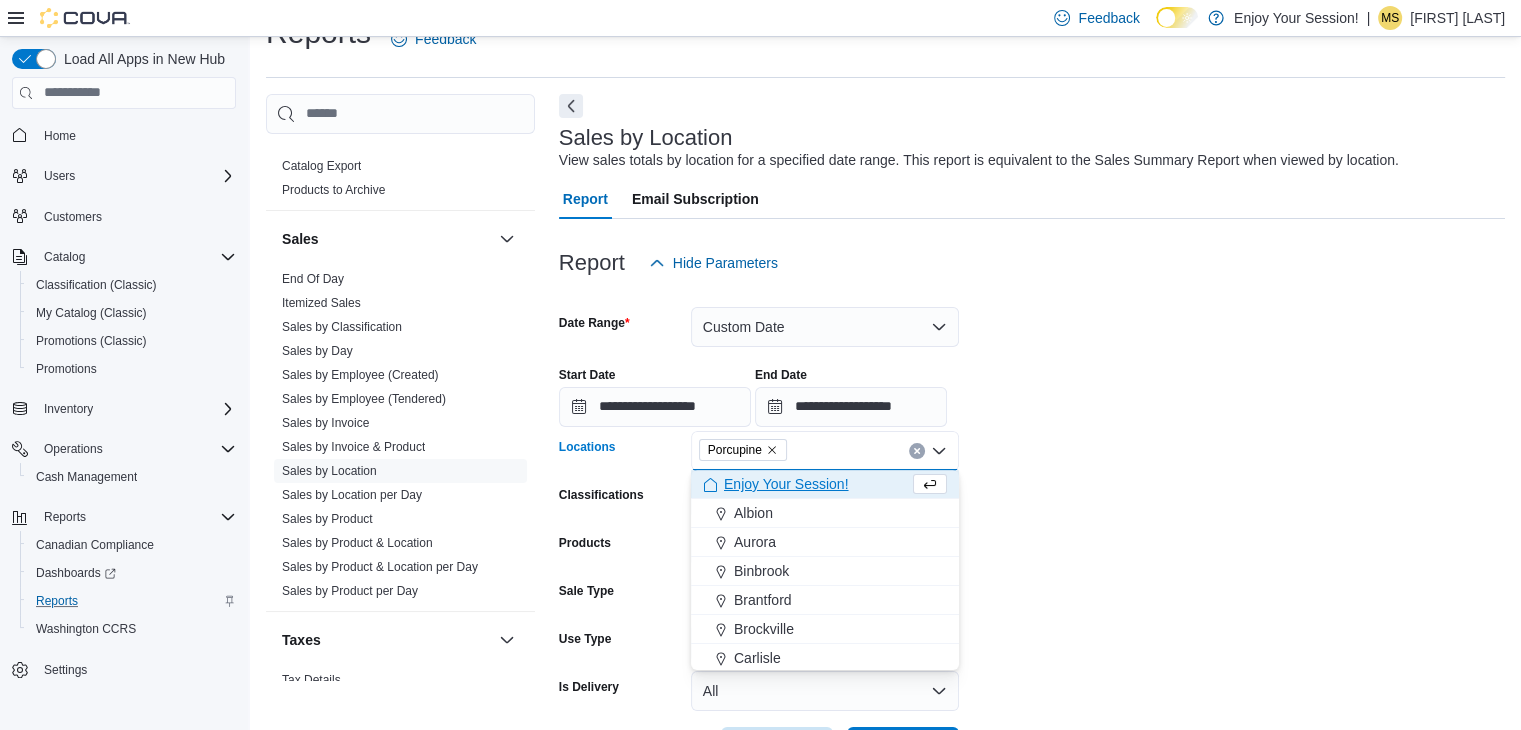click on "**********" at bounding box center (1032, 525) 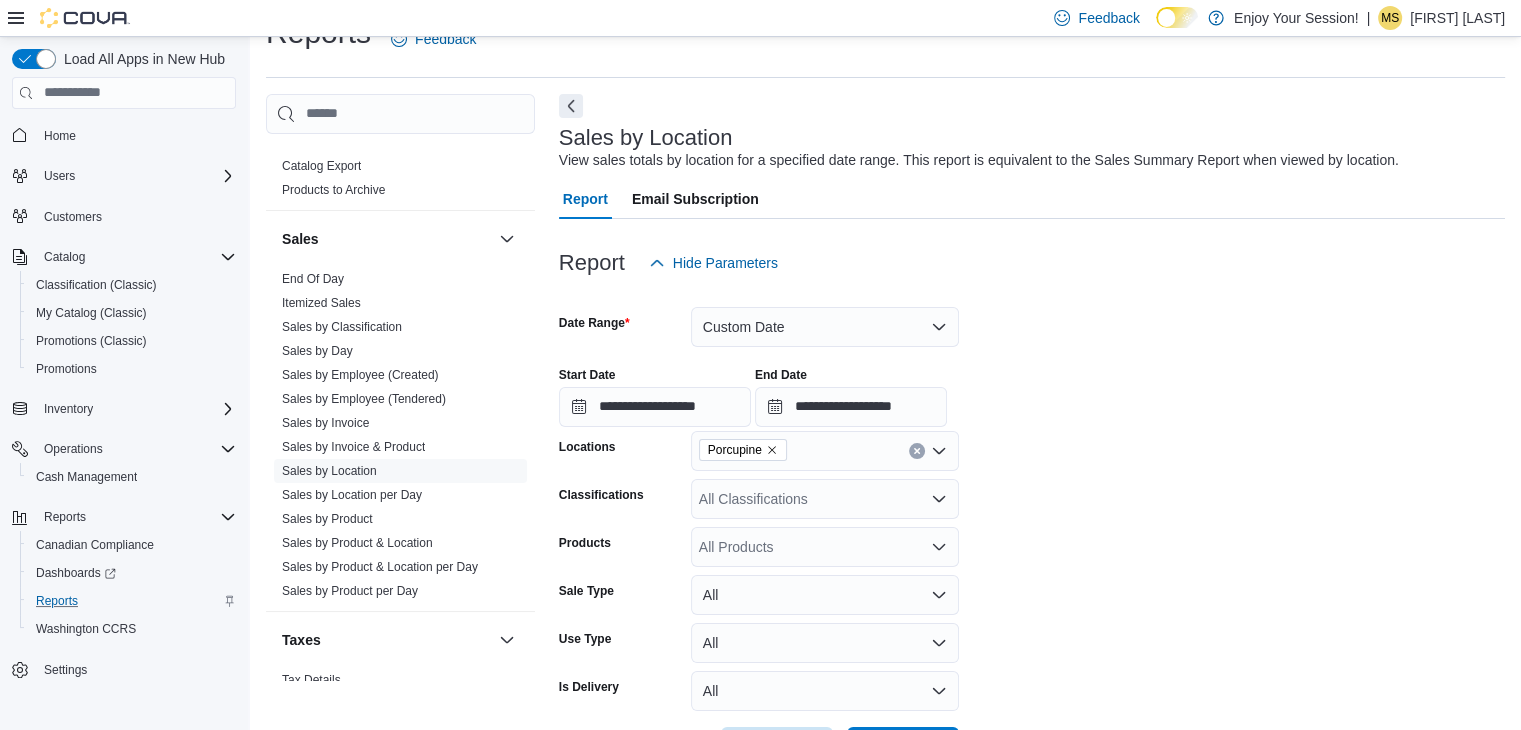 click on "All Classifications" at bounding box center [825, 499] 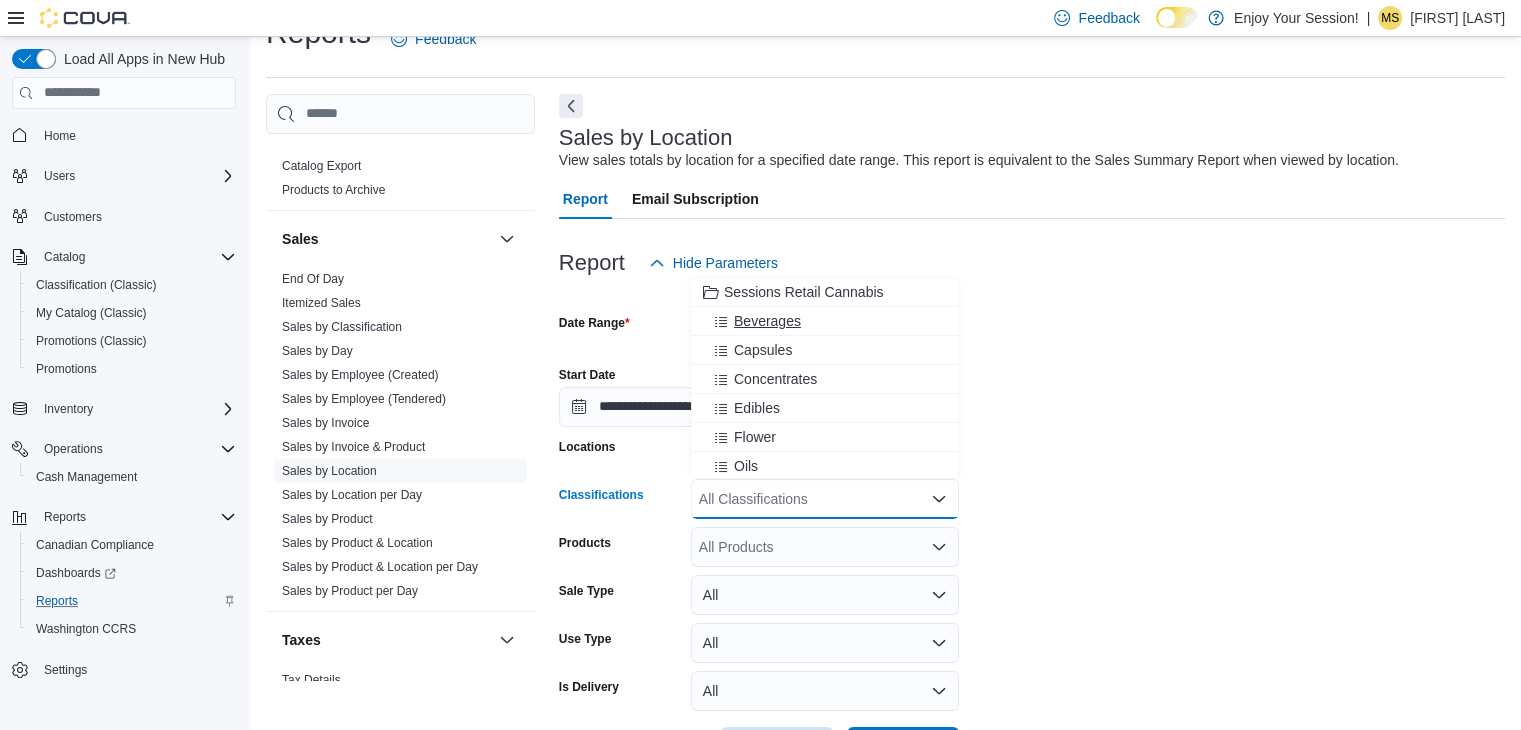click on "Beverages" at bounding box center (767, 321) 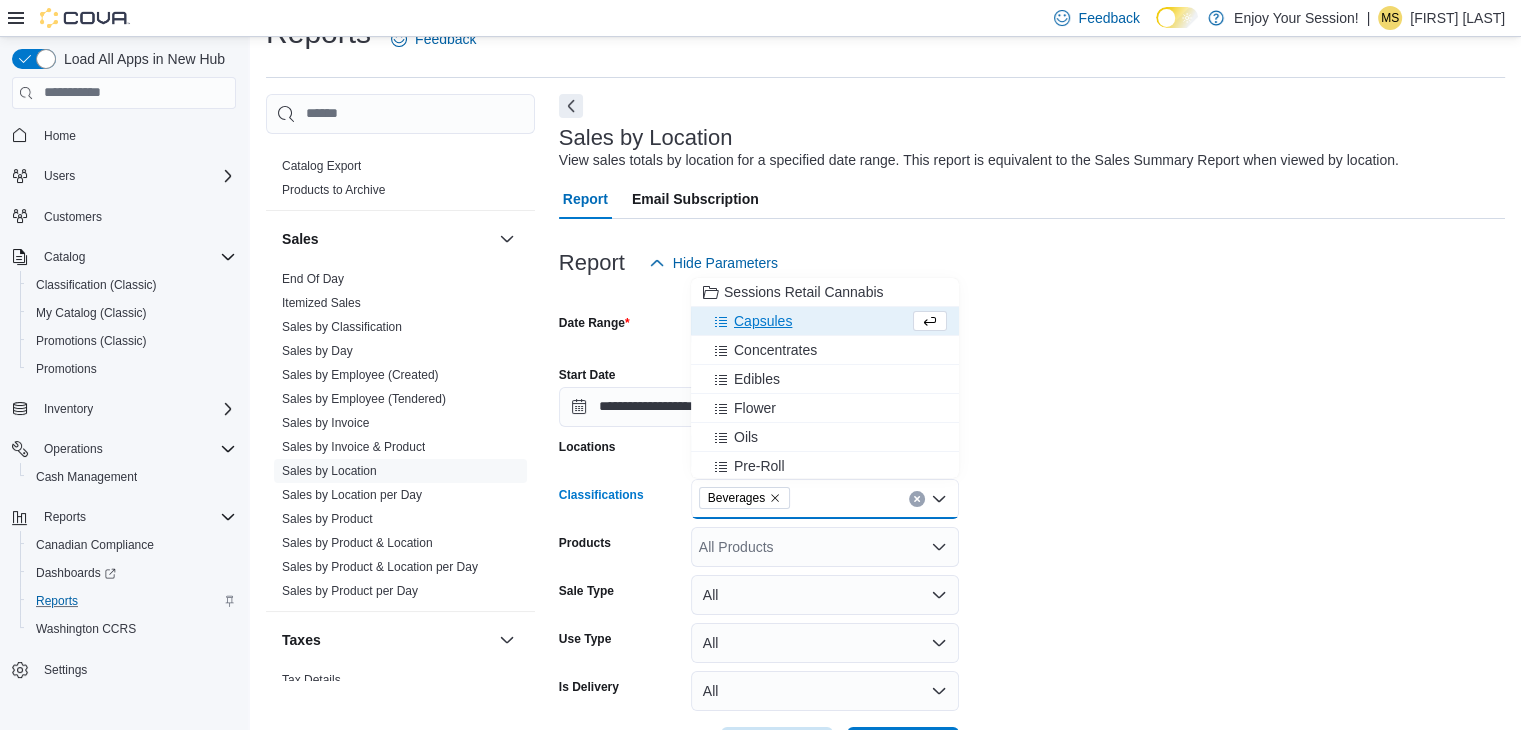 click on "Capsules" at bounding box center (763, 321) 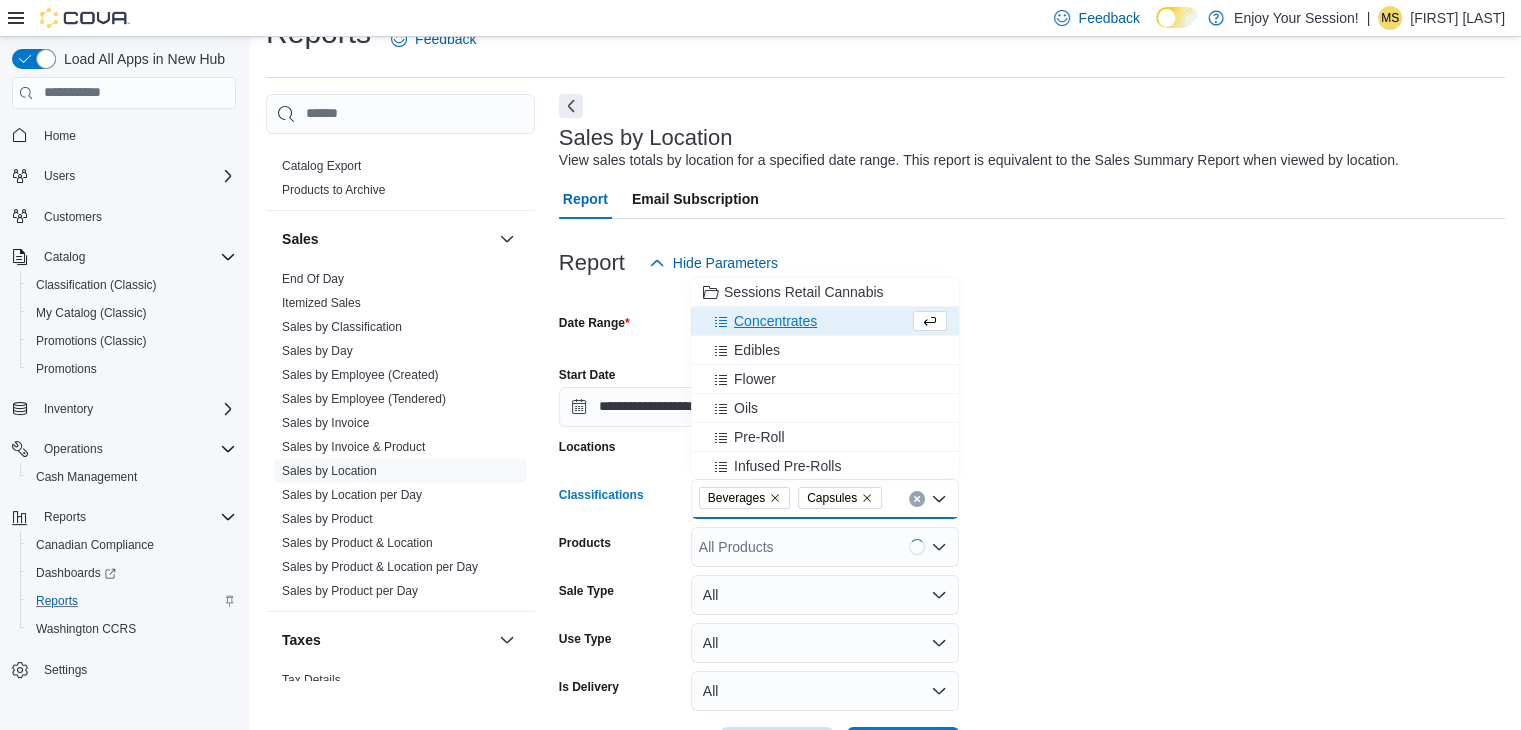 click on "Concentrates" at bounding box center (775, 321) 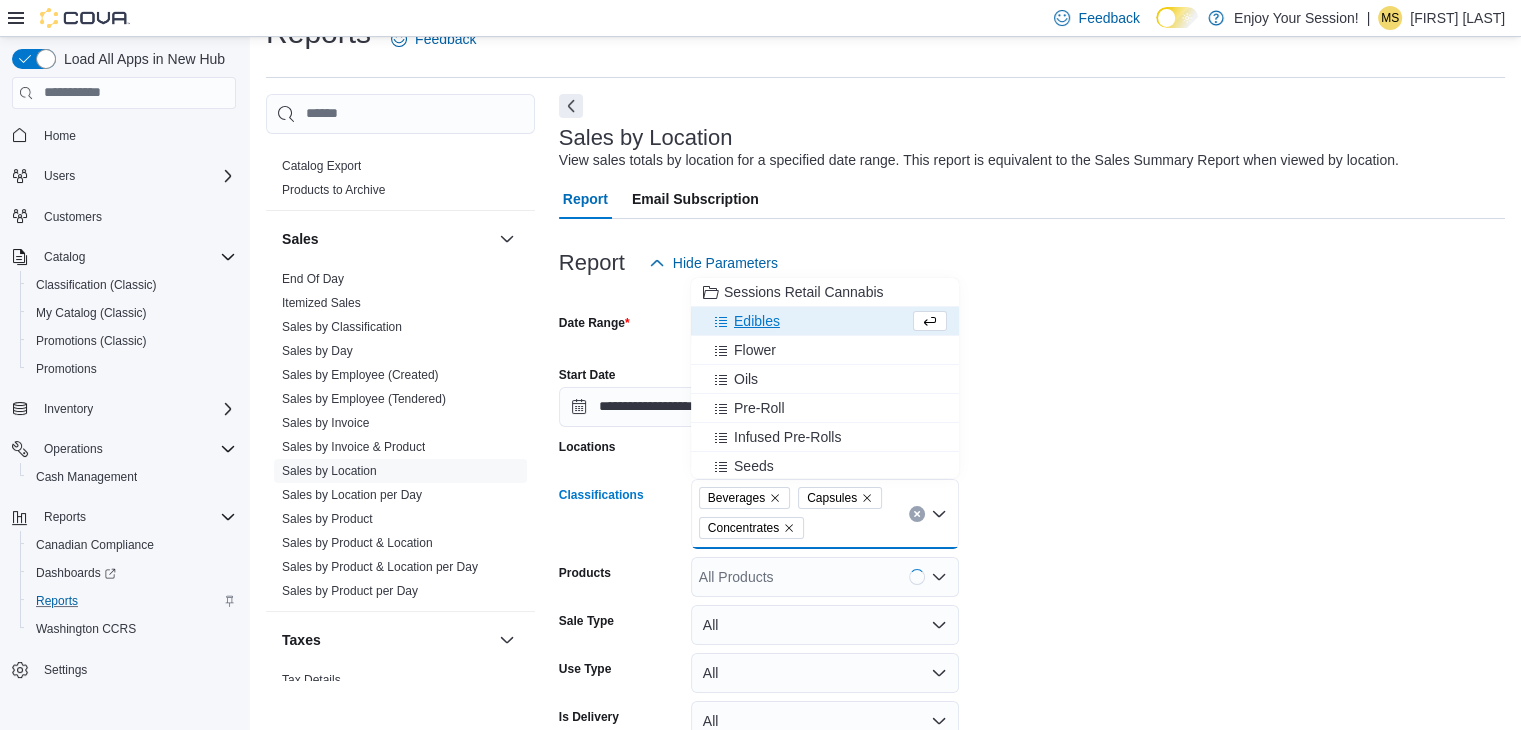 click on "Edibles" at bounding box center (757, 321) 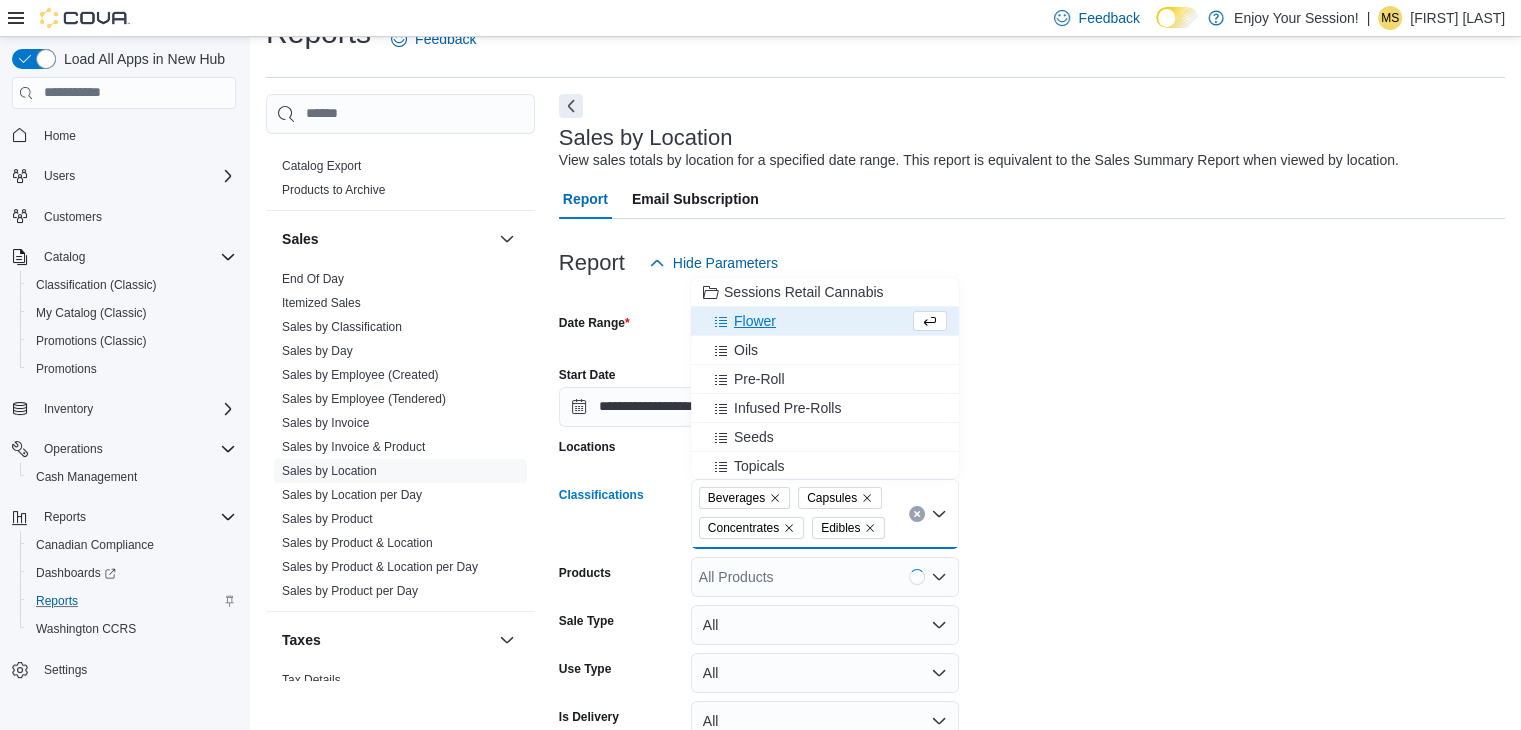 click on "Flower" at bounding box center (755, 321) 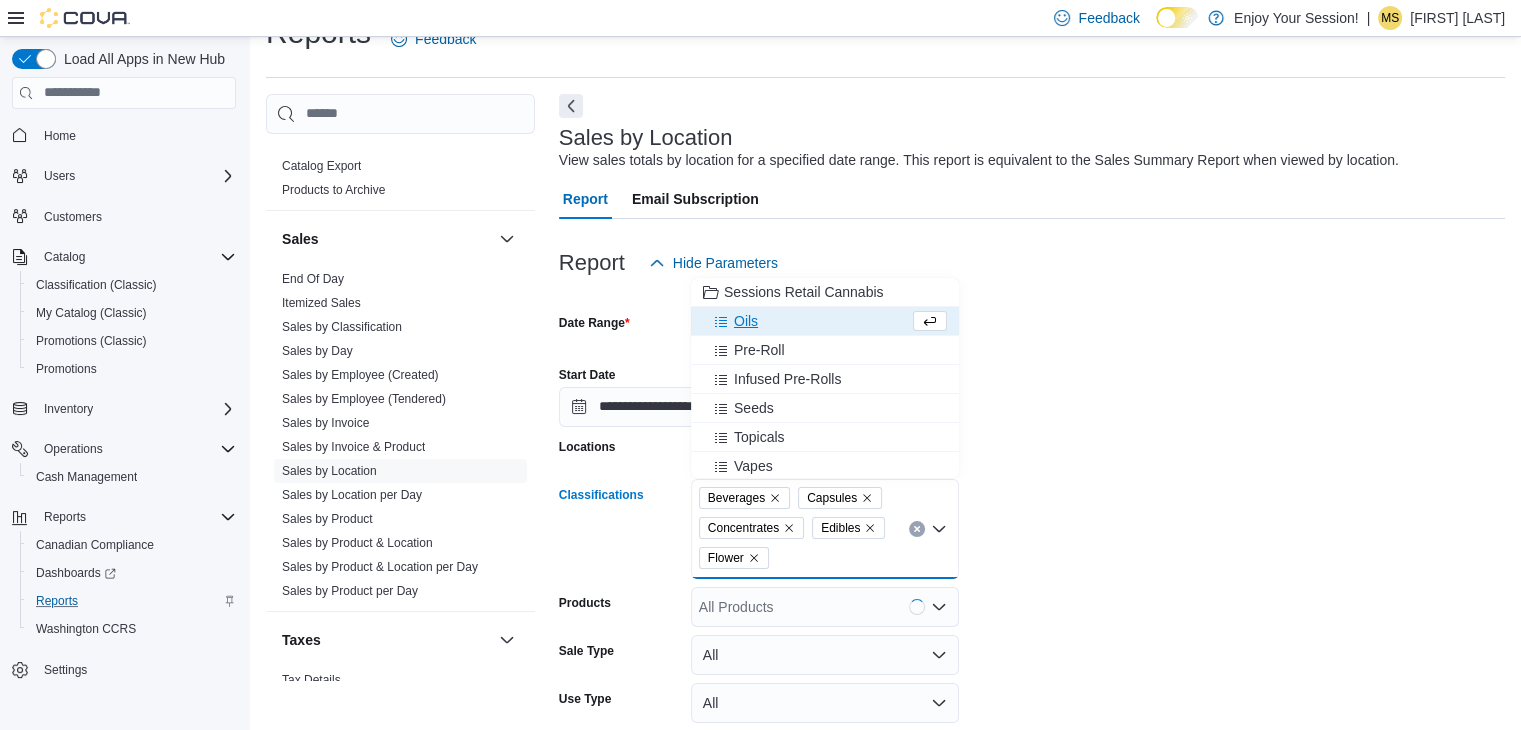 click on "Oils" at bounding box center [746, 321] 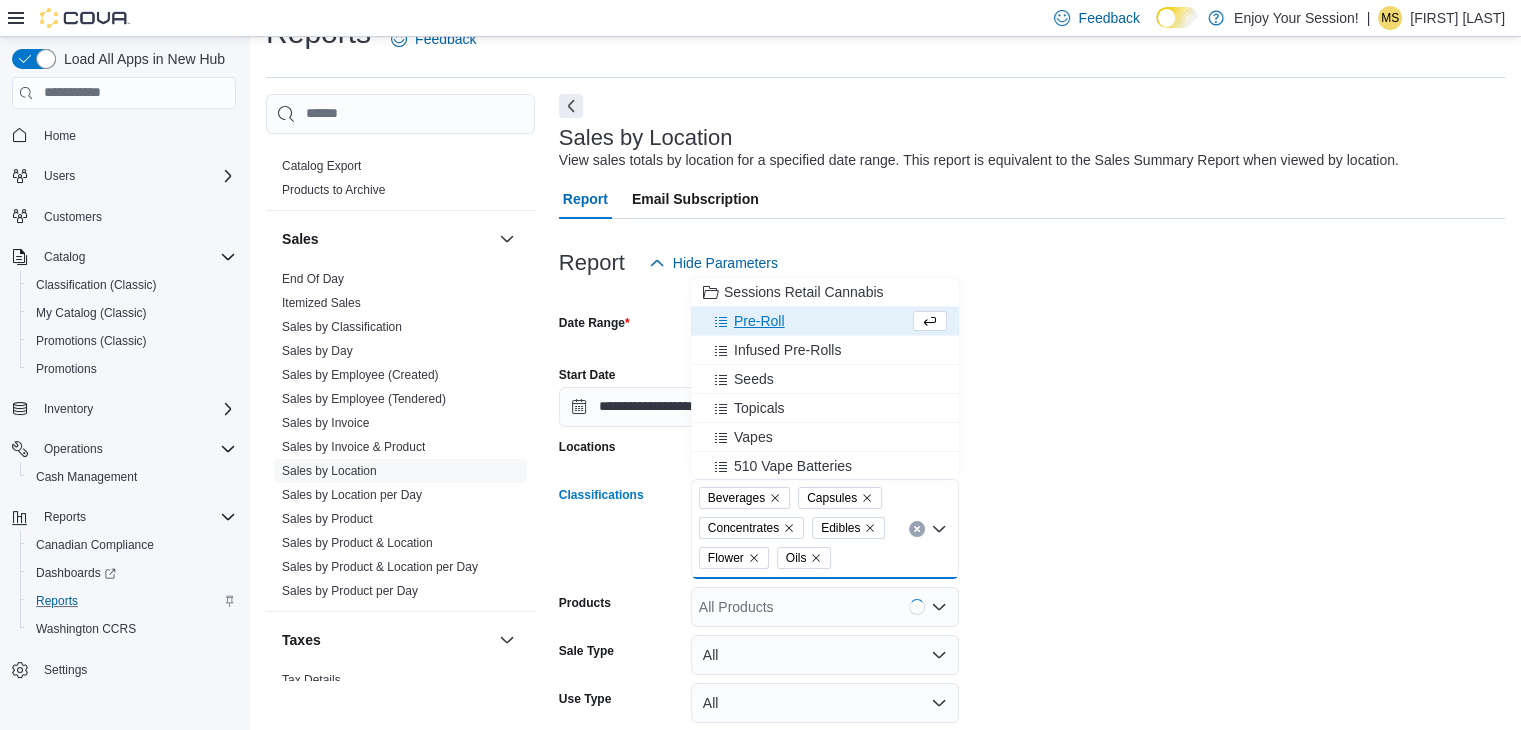 click on "Pre-Roll" at bounding box center [759, 321] 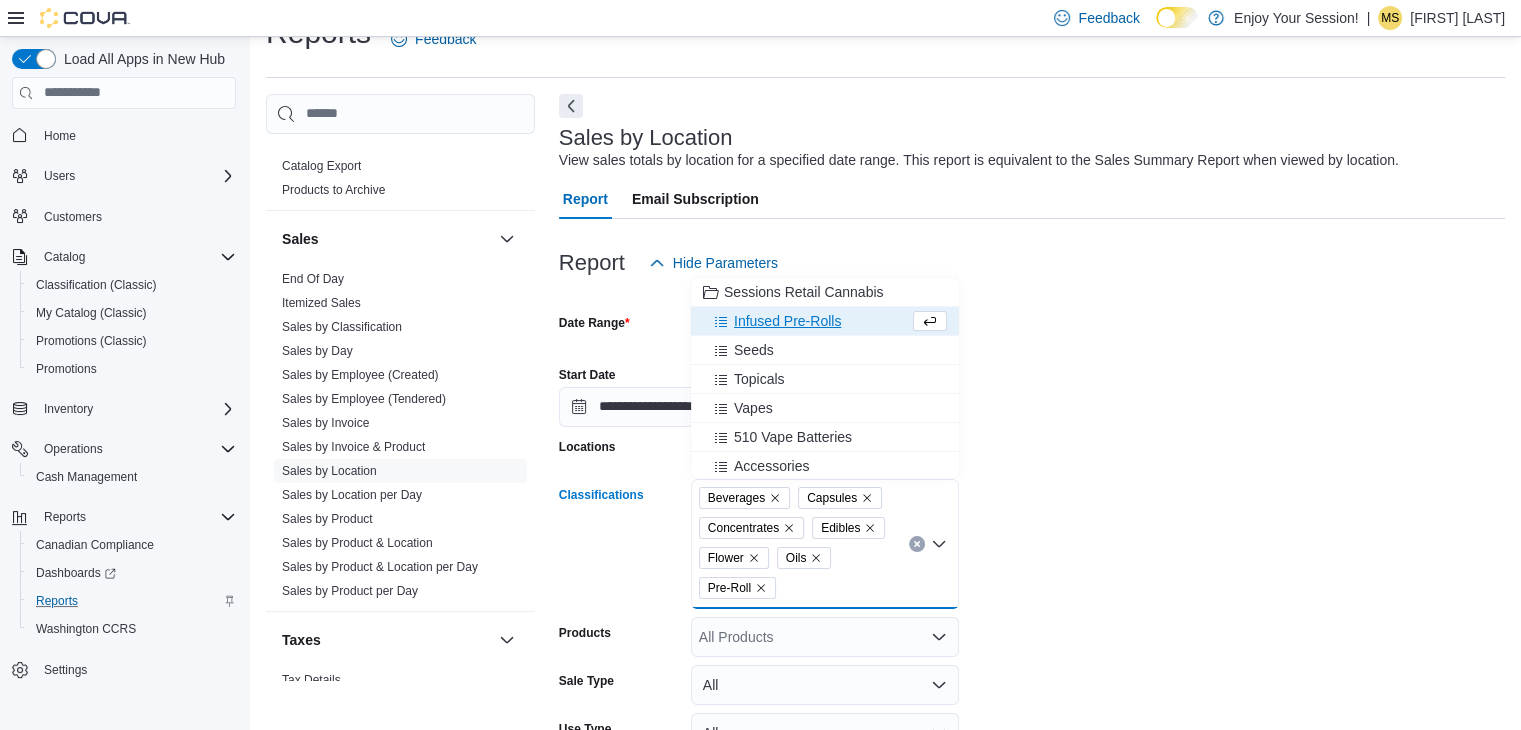click on "Infused Pre-Rolls" at bounding box center [787, 321] 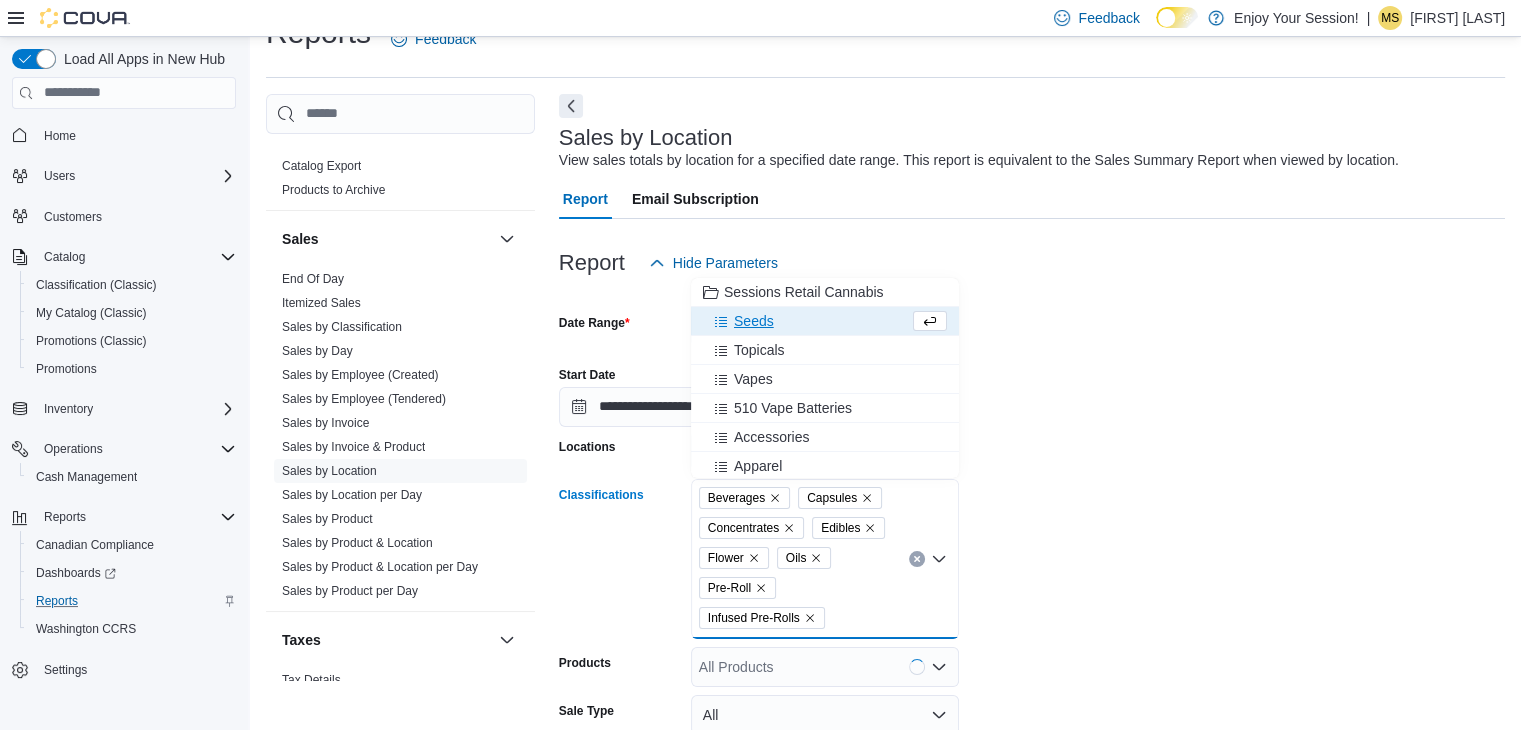 click on "Seeds" at bounding box center (754, 321) 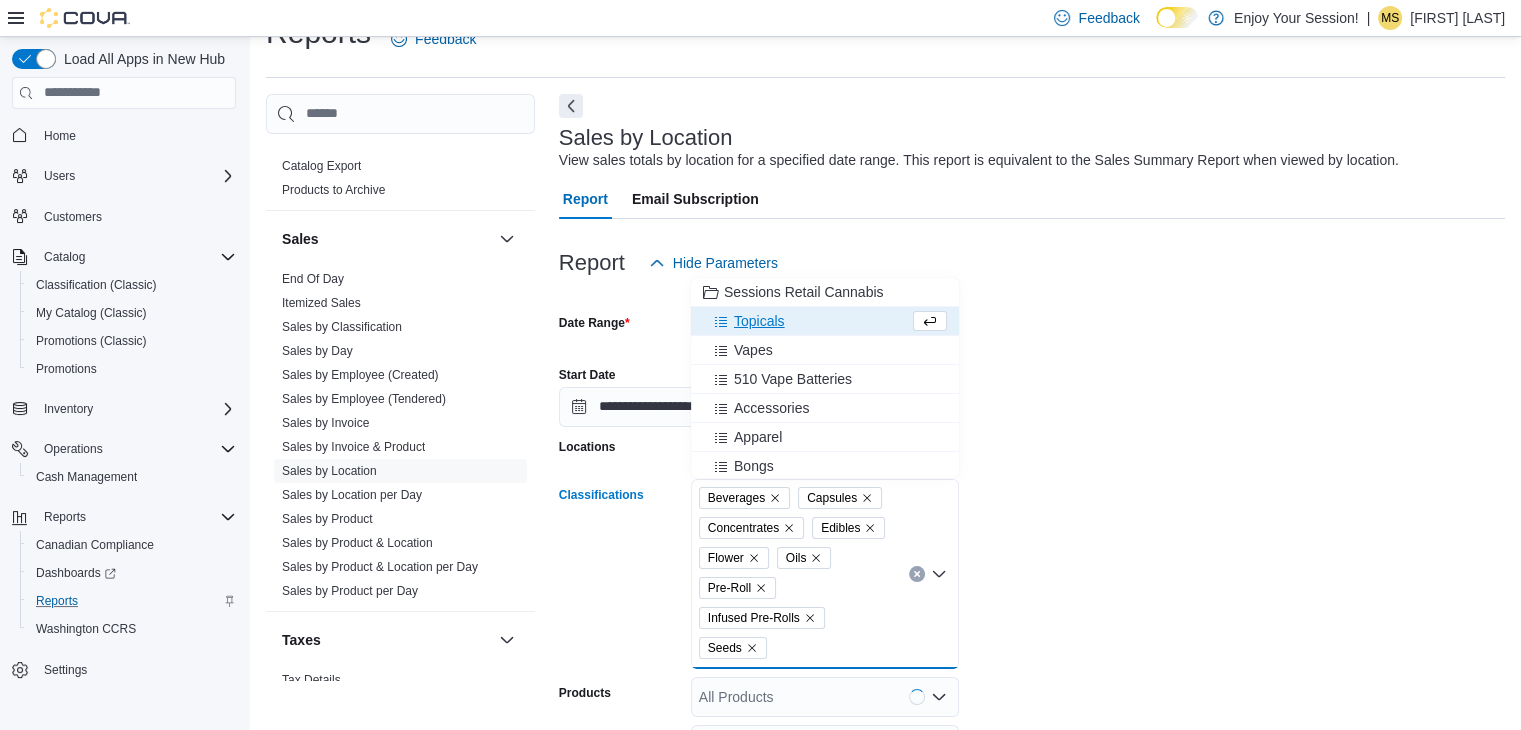 click on "Topicals" at bounding box center (759, 321) 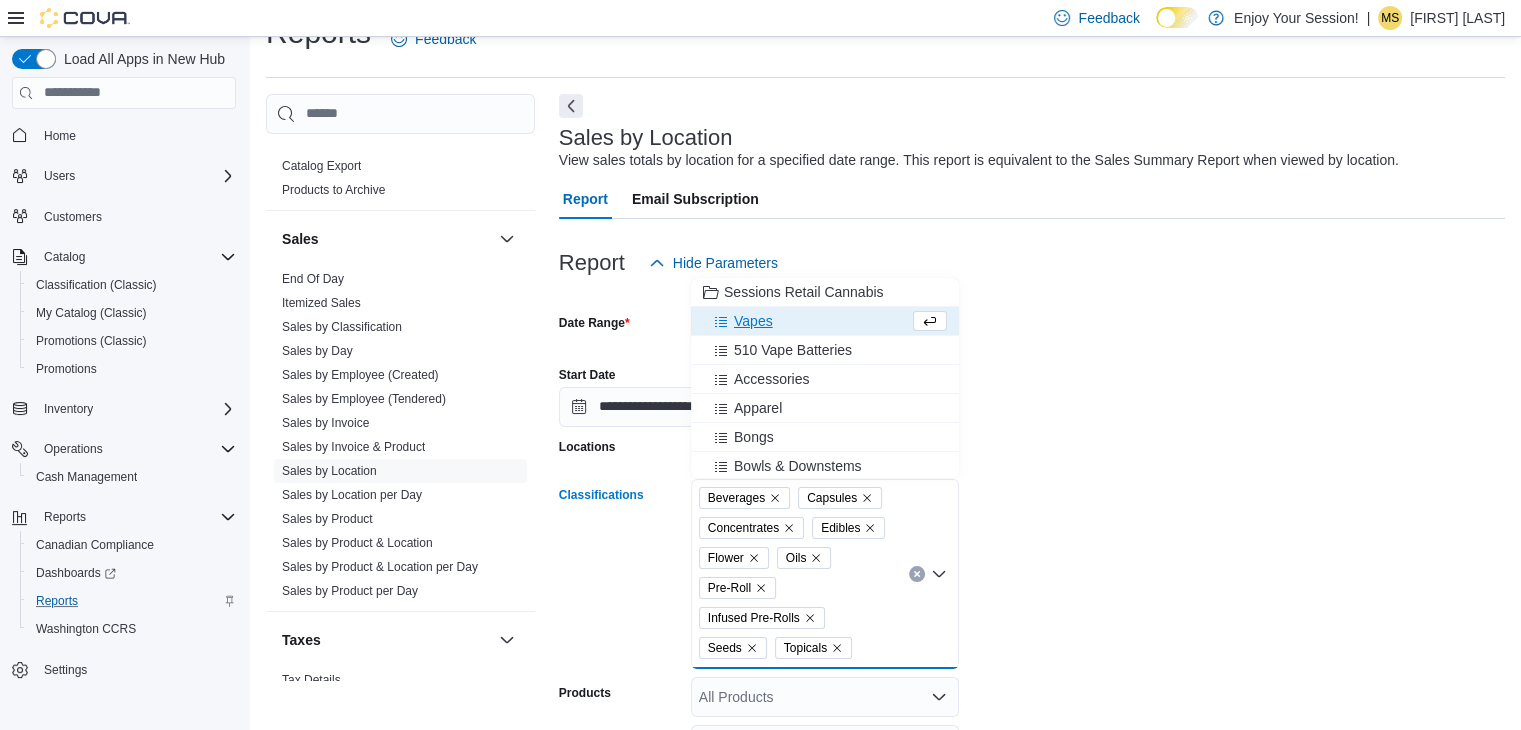 click on "Vapes" at bounding box center [753, 321] 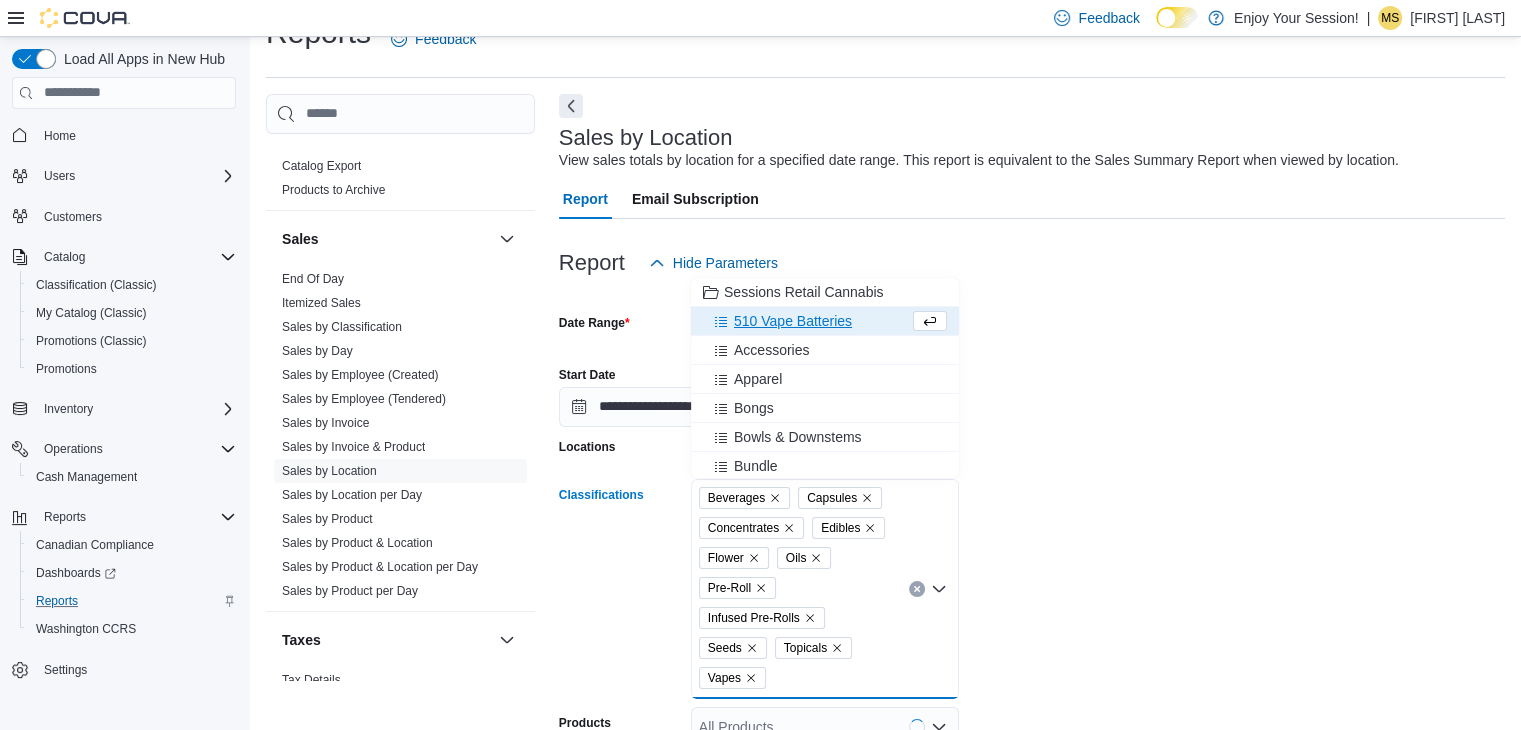 click on "**********" at bounding box center (1032, 615) 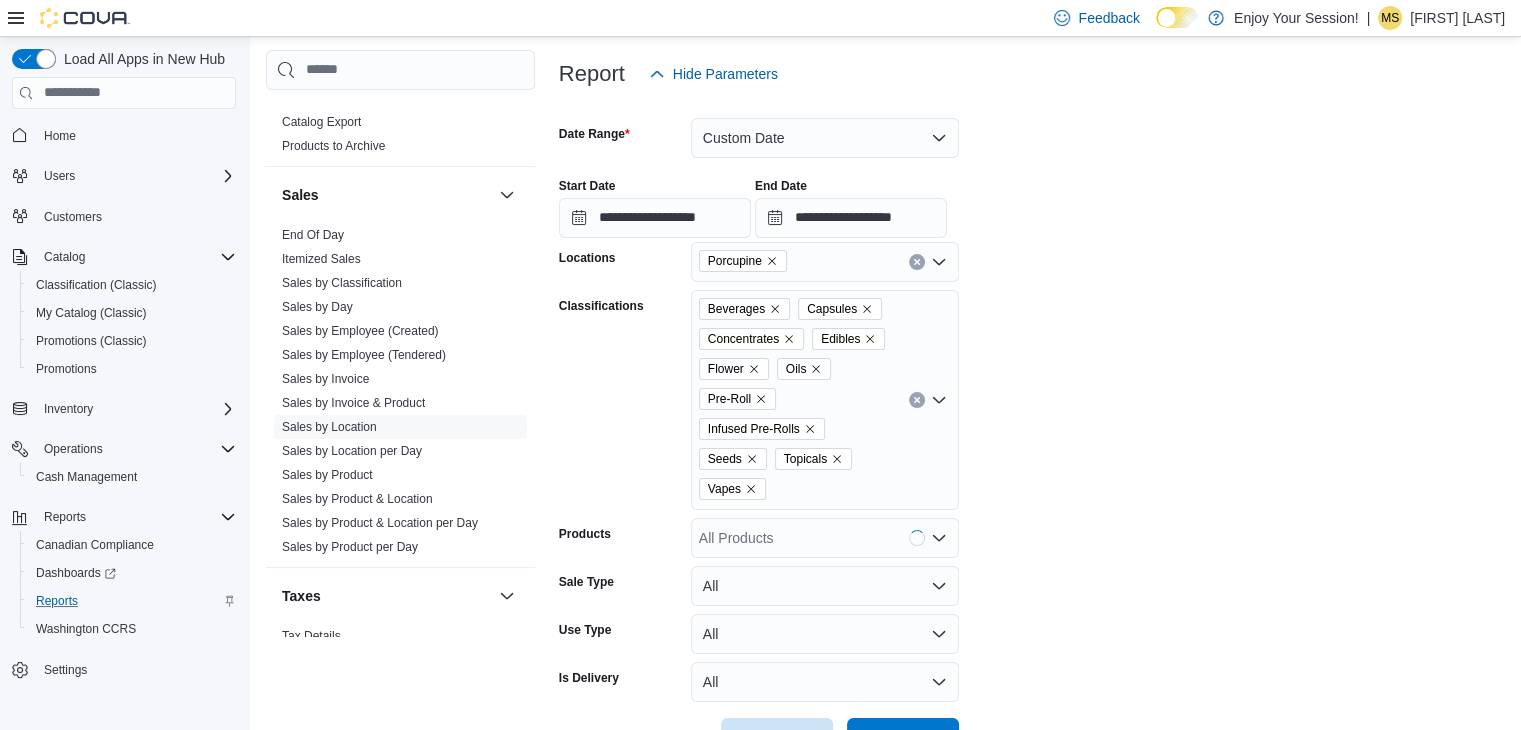 scroll, scrollTop: 267, scrollLeft: 0, axis: vertical 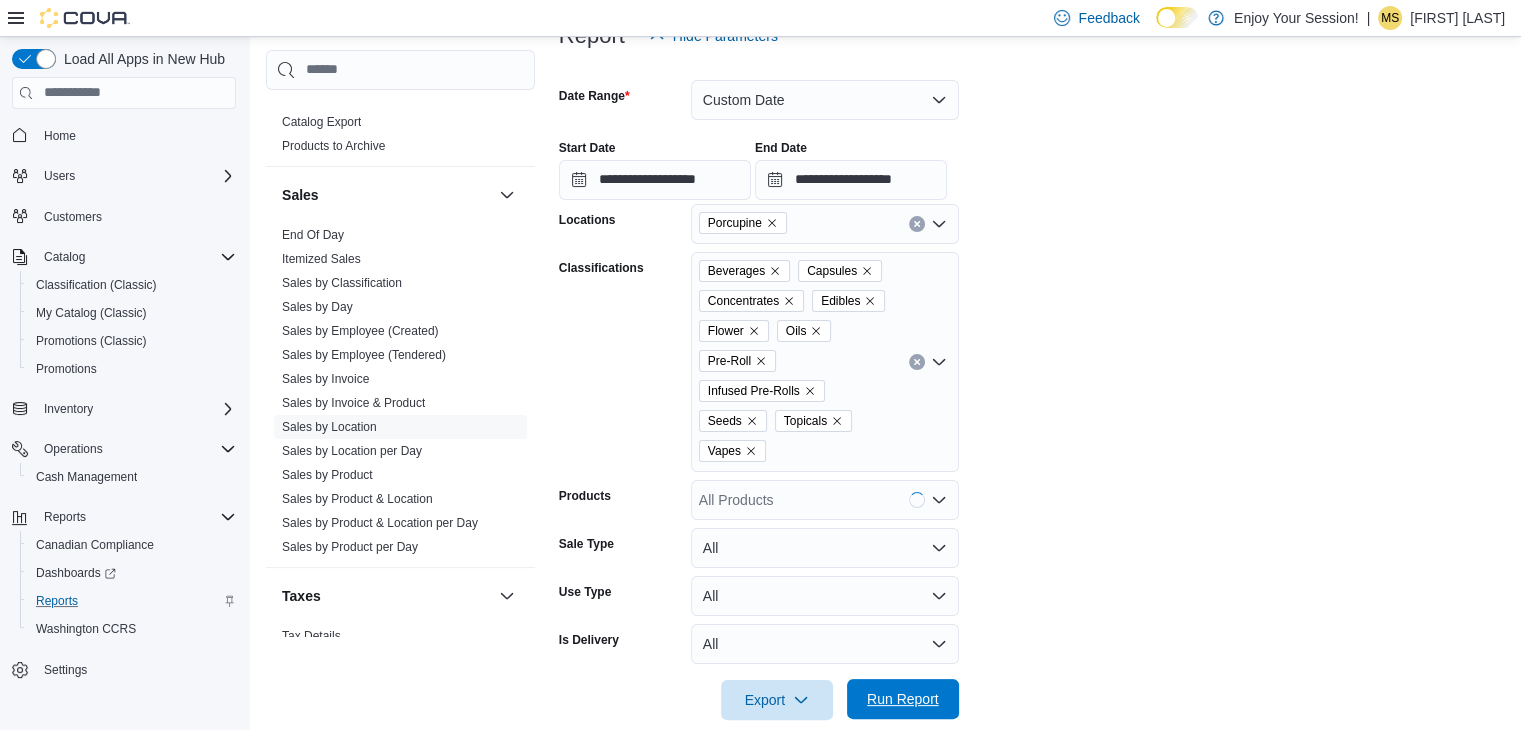 click on "Run Report" at bounding box center [903, 699] 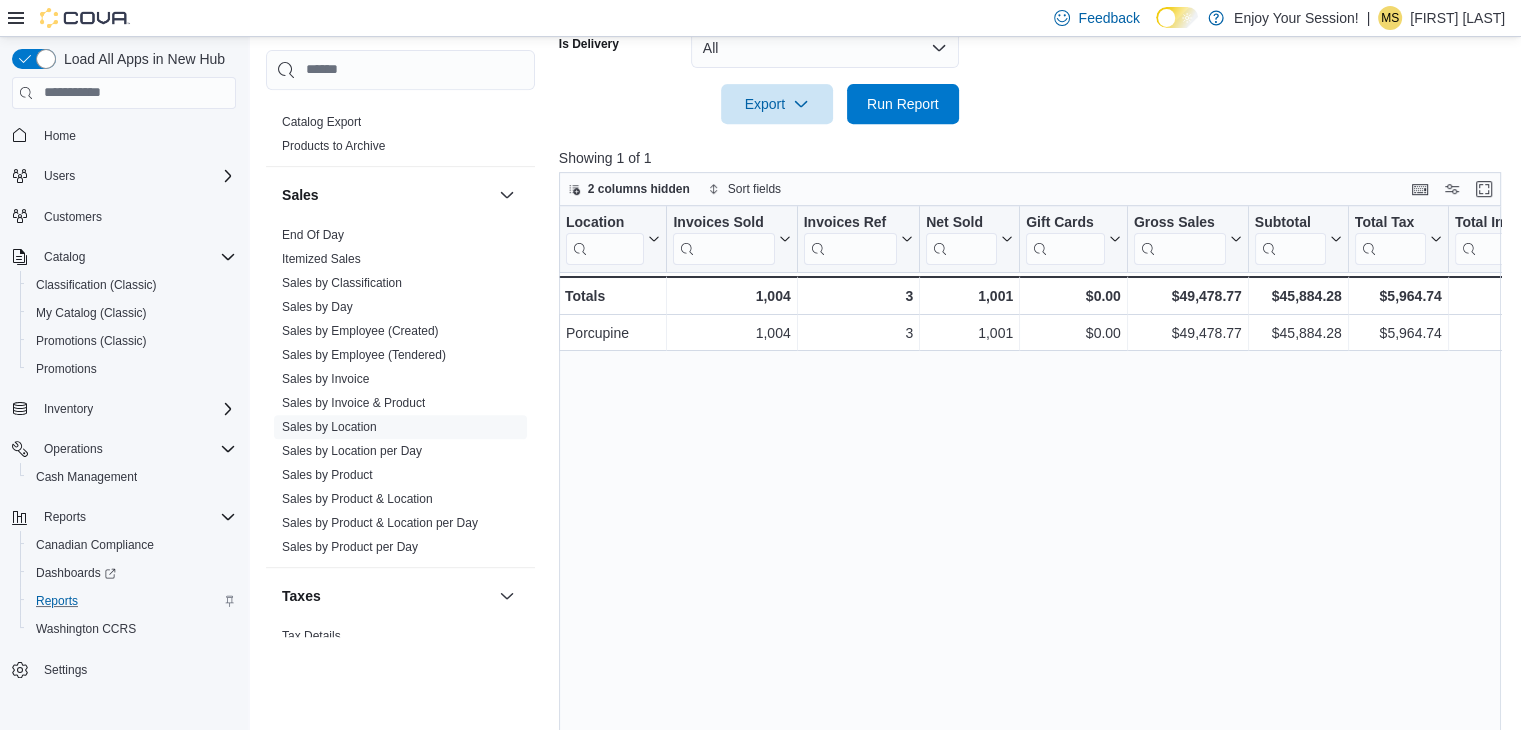 scroll, scrollTop: 874, scrollLeft: 0, axis: vertical 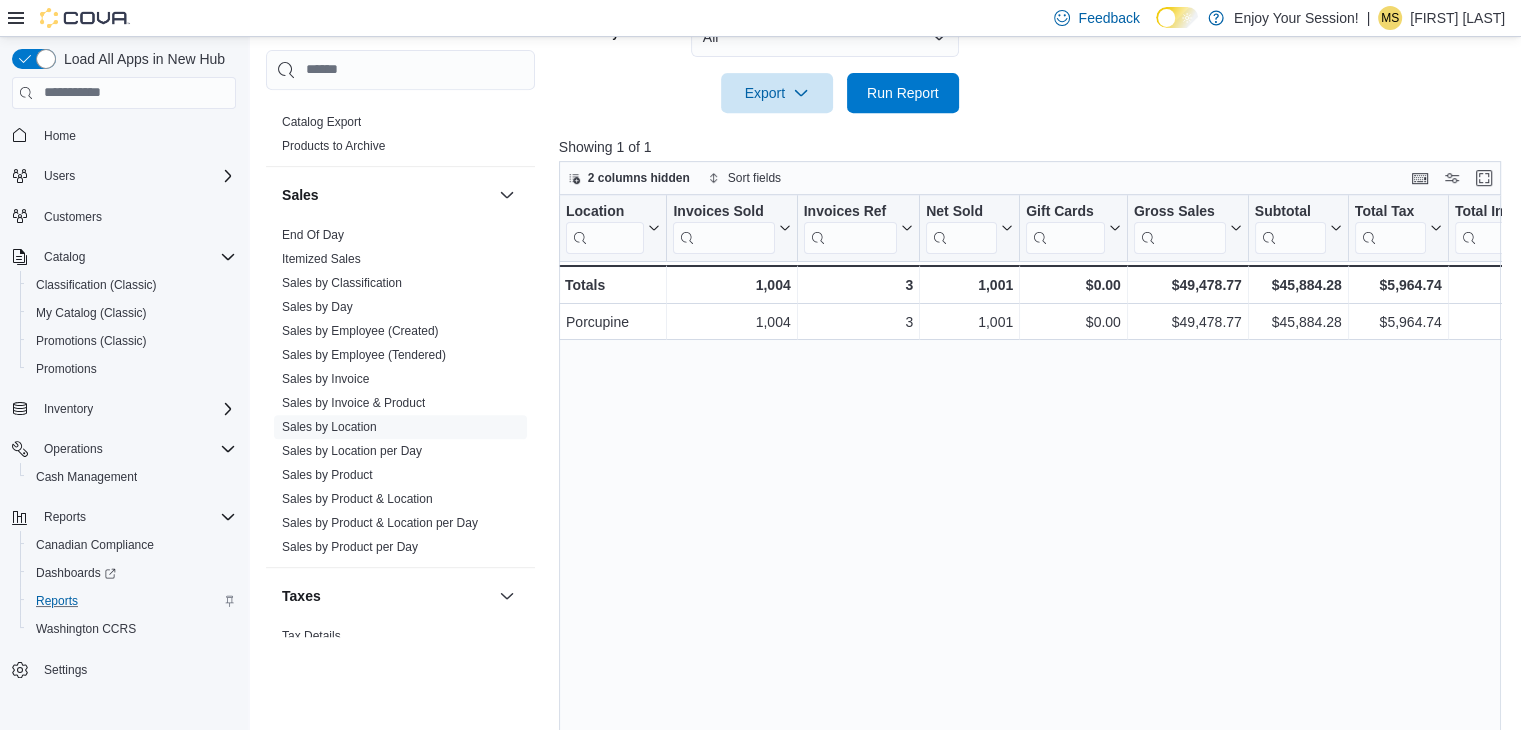 click on "Location Click to view column header actions Invoices Sold Click to view column header actions Invoices Ref Click to view column header actions Net Sold Click to view column header actions Gift Cards Click to view column header actions Gross Sales Click to view column header actions Subtotal Click to view column header actions Total Tax Click to view column header actions Total Invoiced Click to view column header actions Total Cost Click to view column header actions Gross Profit Click to view column header actions Gross Margin Click to view column header actions Total Discount Click to view column header actions Markdown Percent Click to view column header actions Items Per Transaction Click to view column header actions Qty Per Transaction Click to view column header actions Transaction Average Click to view column header actions Cashback Click to view column header actions Loyalty Redemptions Click to view column header actions American Express - PE Click to view column header actions Cash Debit - PE Tips" at bounding box center (1035, 470) 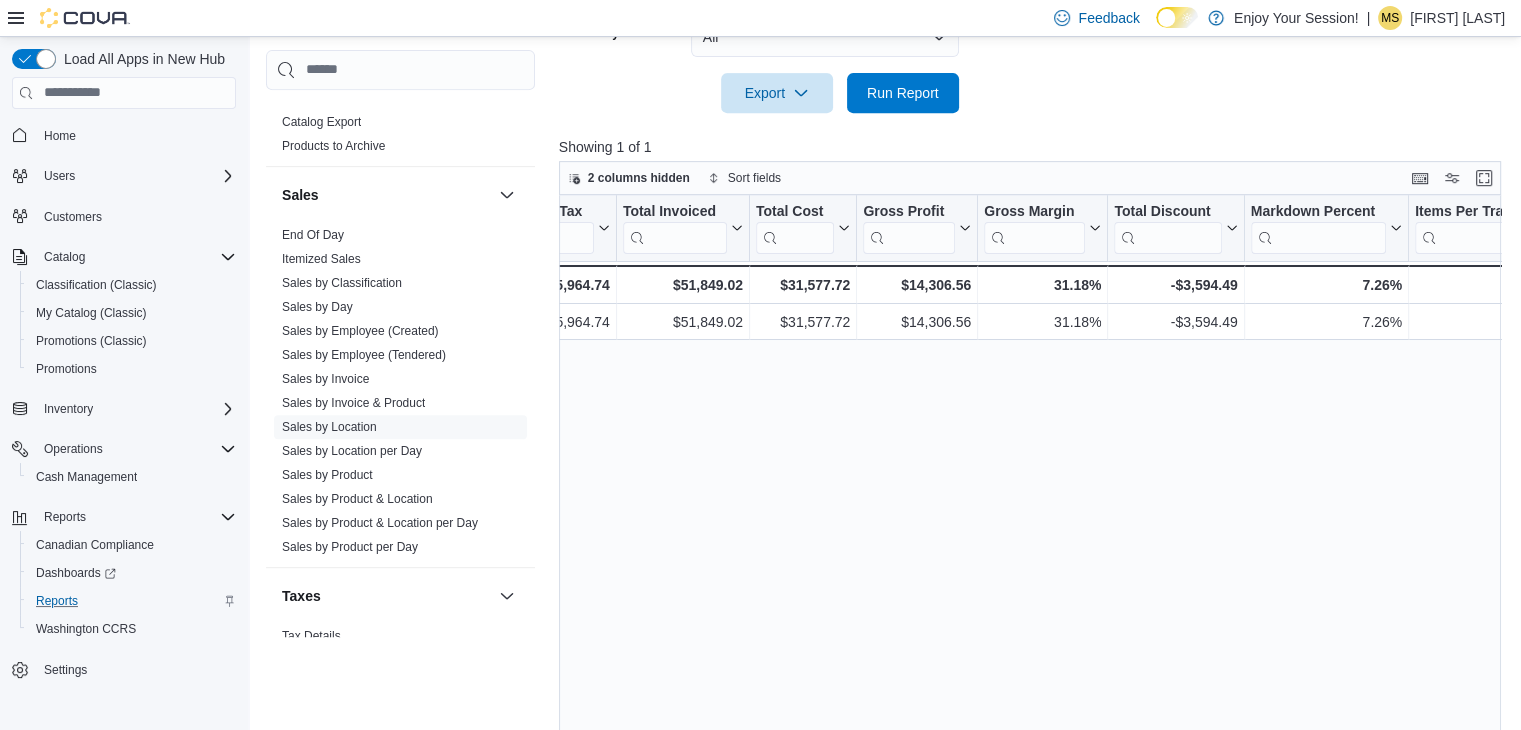 scroll, scrollTop: 236, scrollLeft: 0, axis: vertical 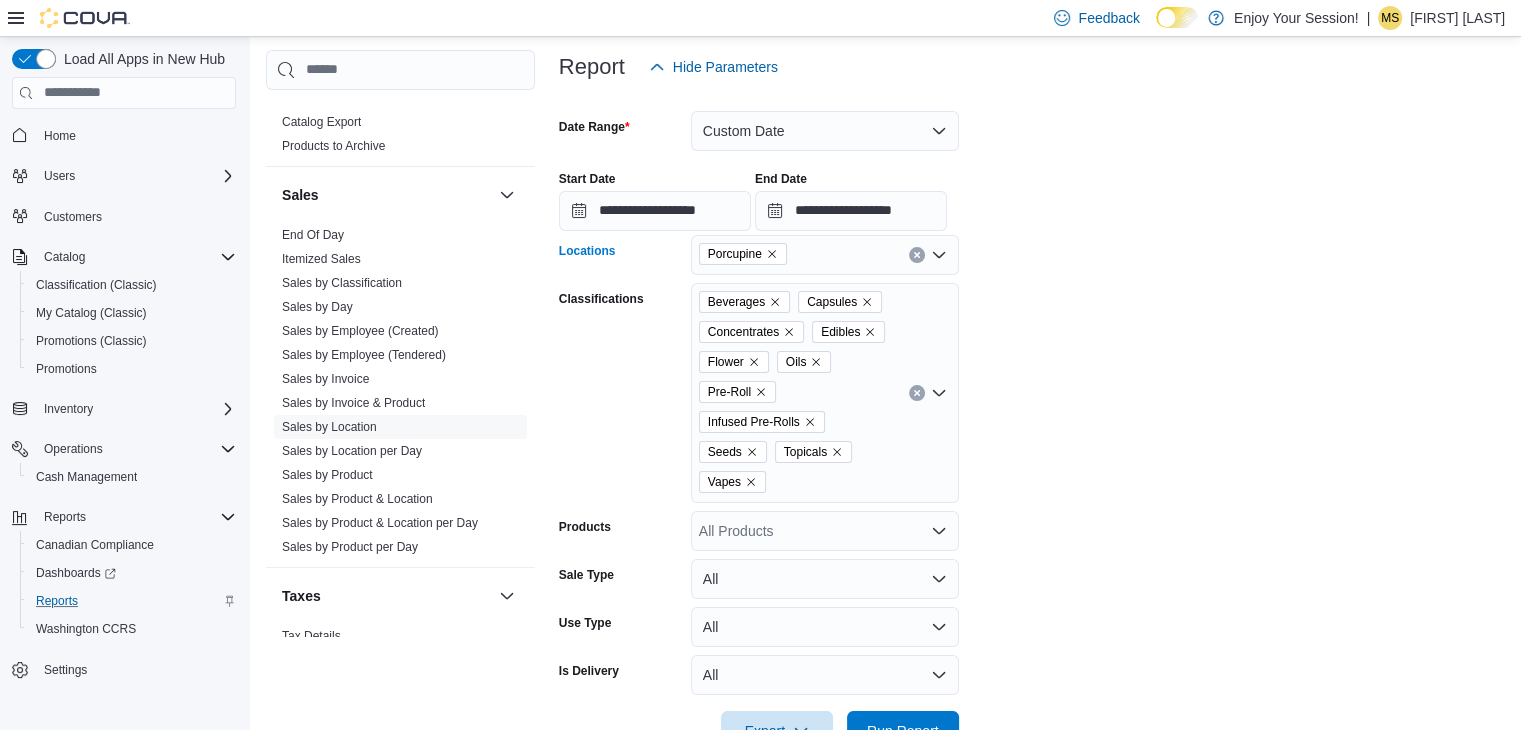 click 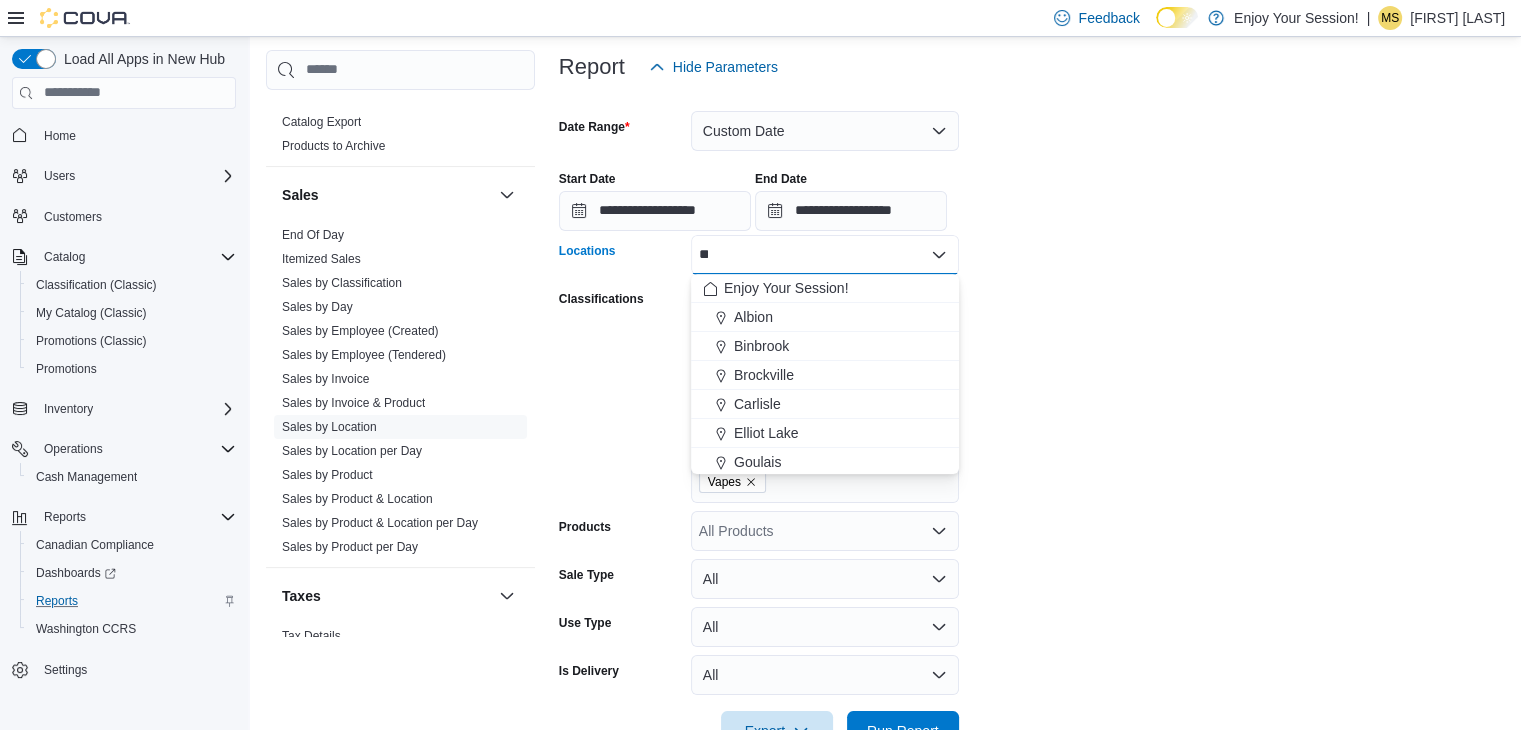 type on "*" 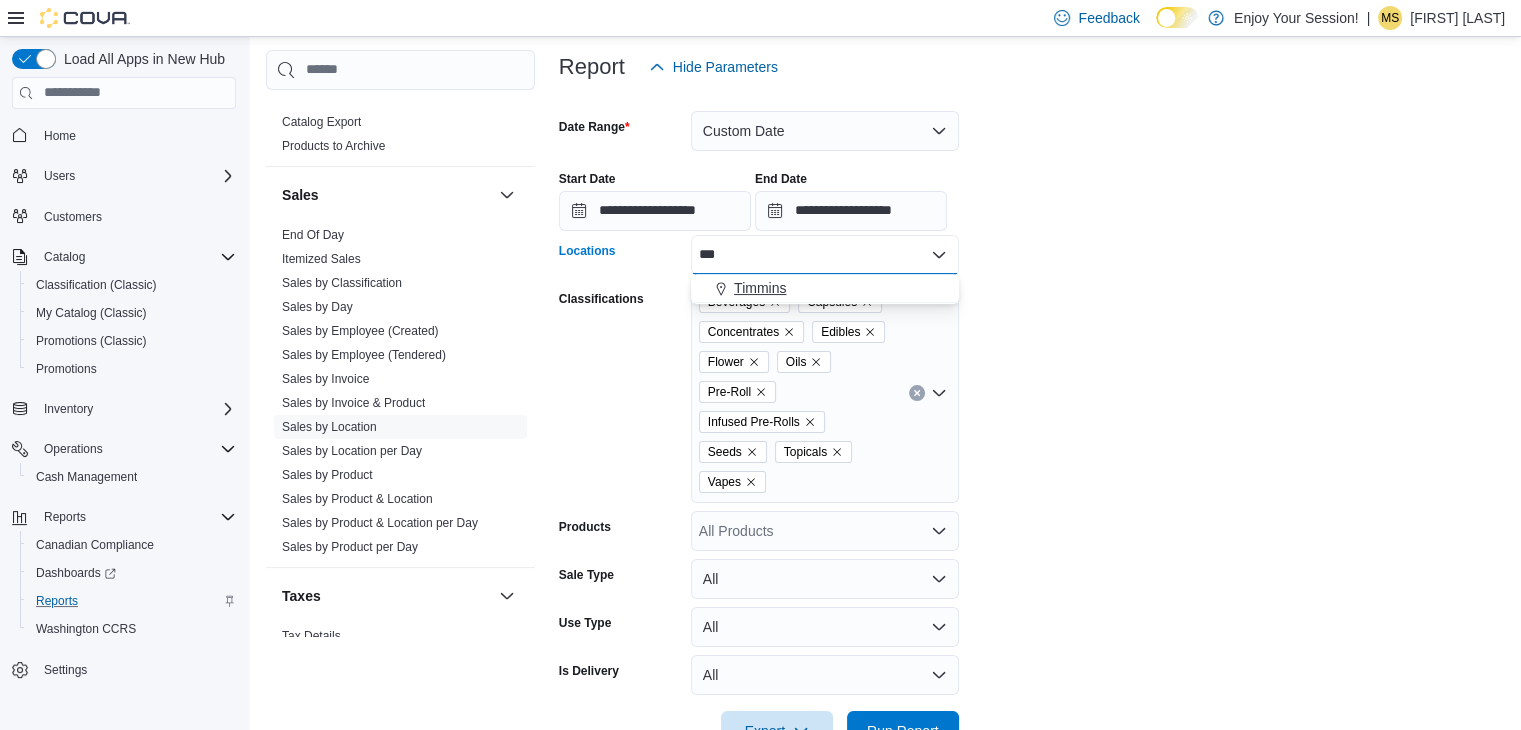 type on "***" 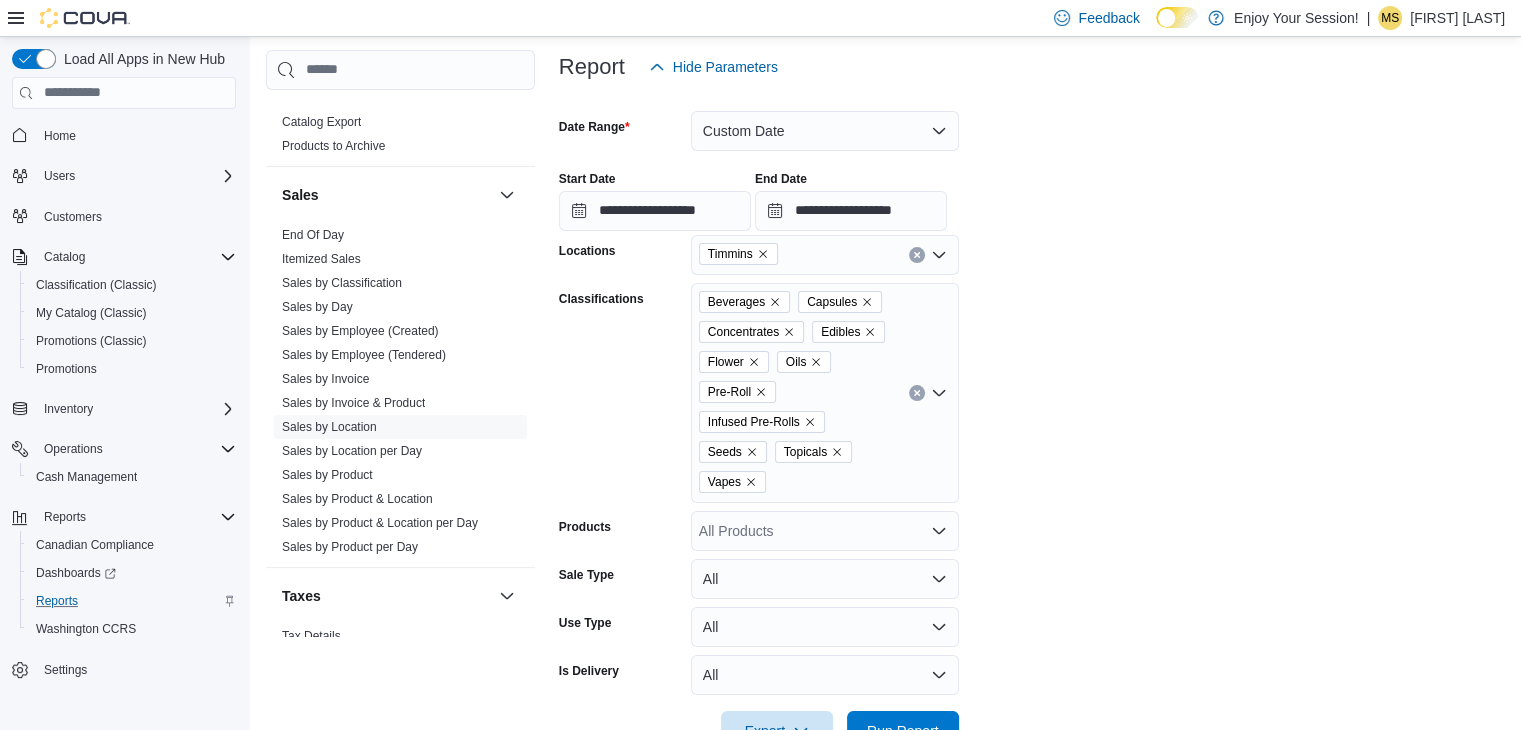 click on "**********" at bounding box center (1035, 419) 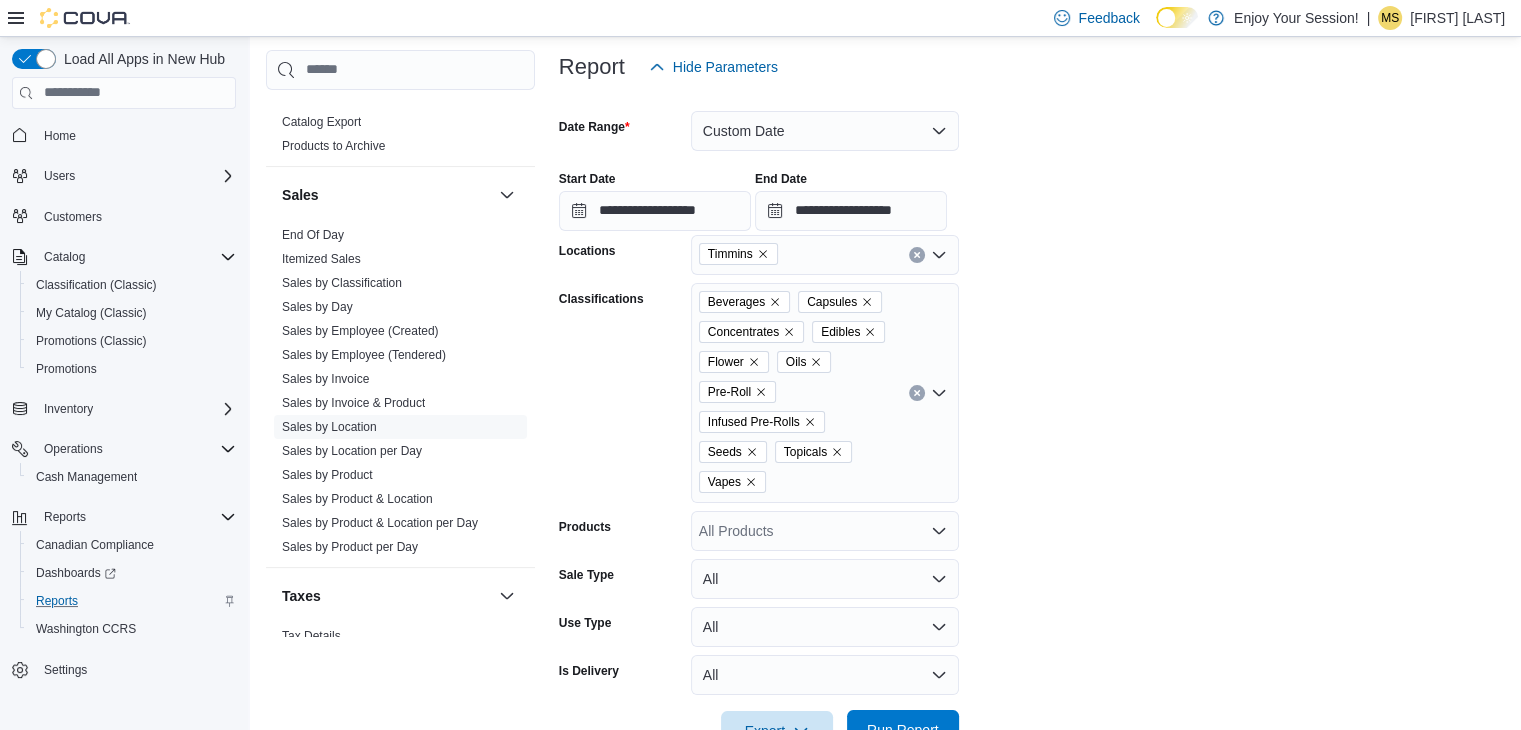 click on "Run Report" at bounding box center [903, 730] 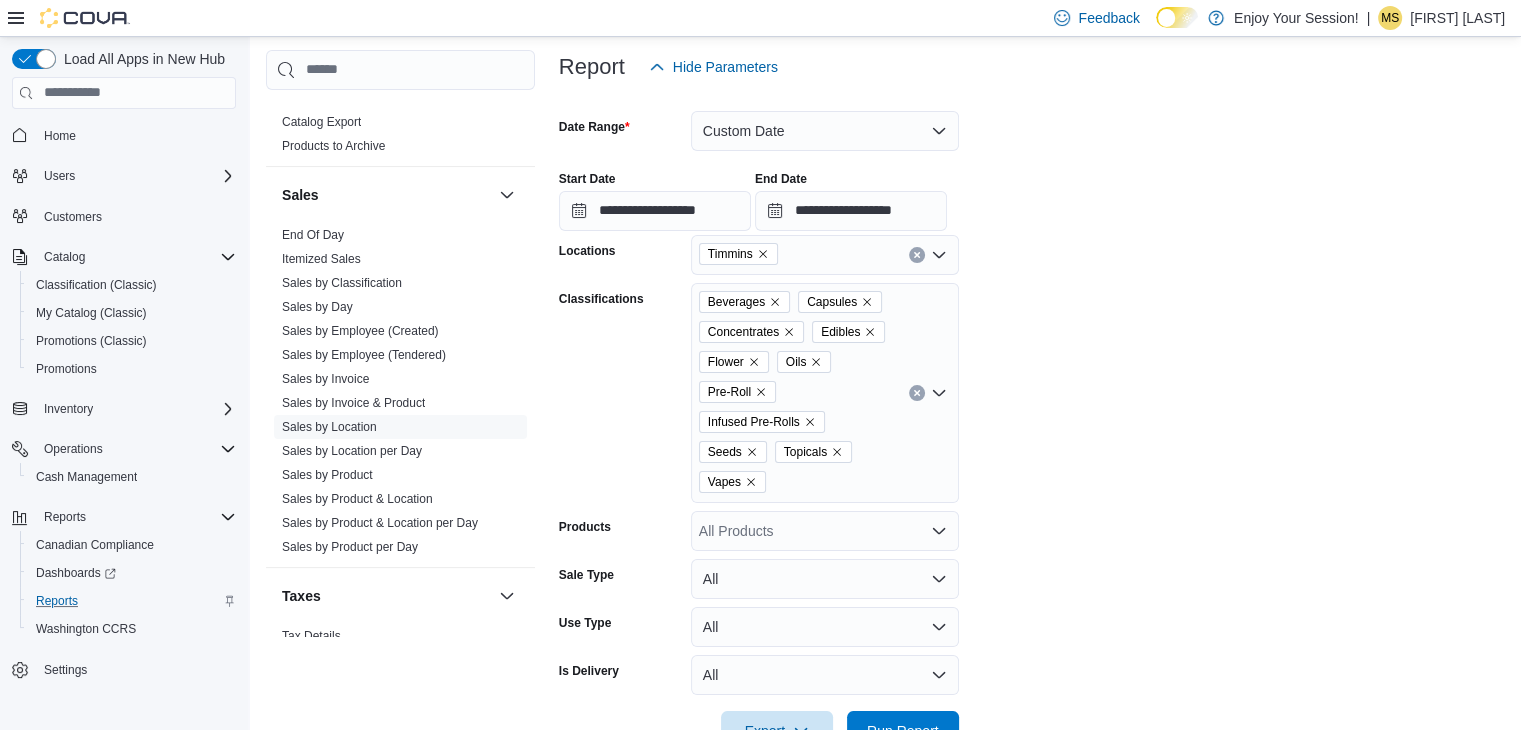 click on "**********" at bounding box center [1035, 419] 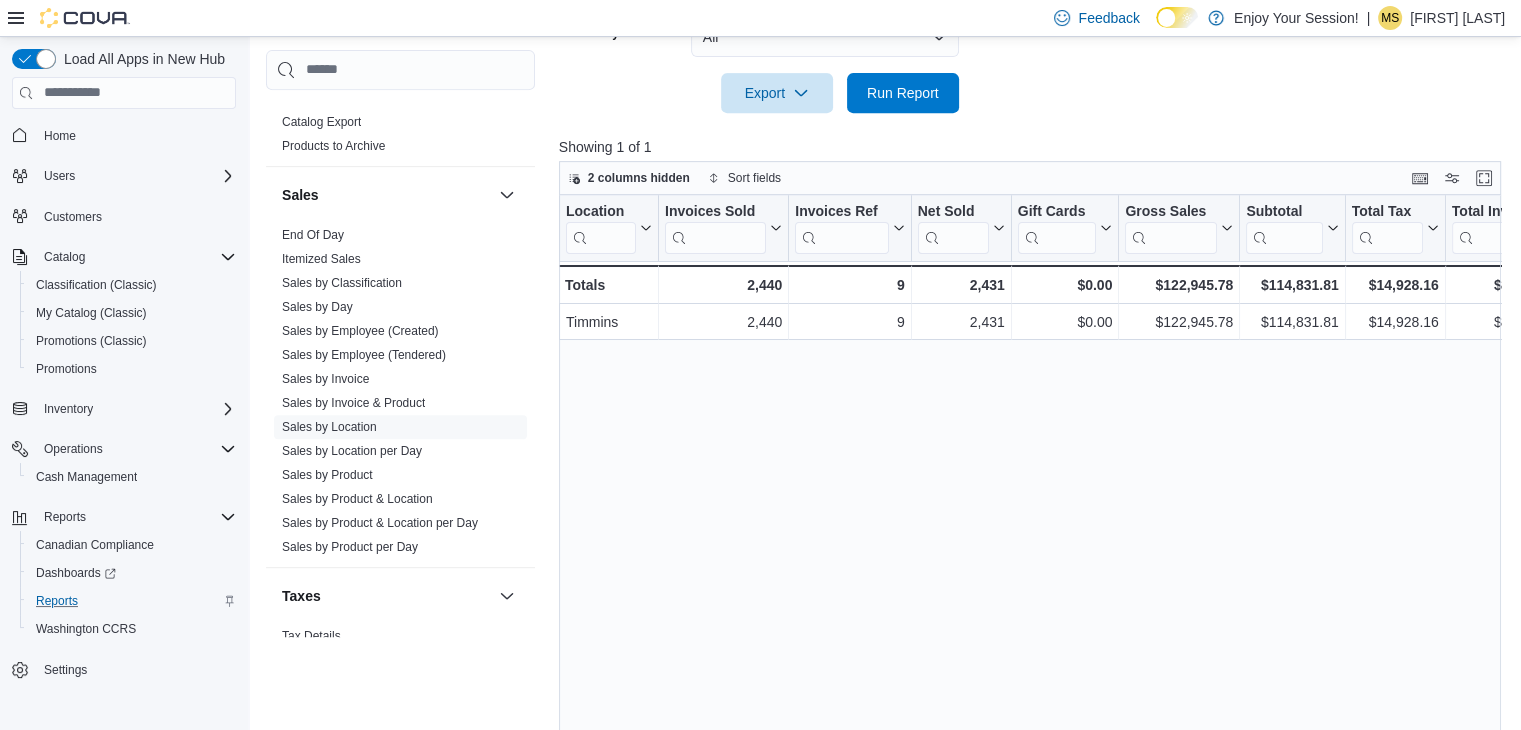 scroll, scrollTop: 0, scrollLeft: 832, axis: horizontal 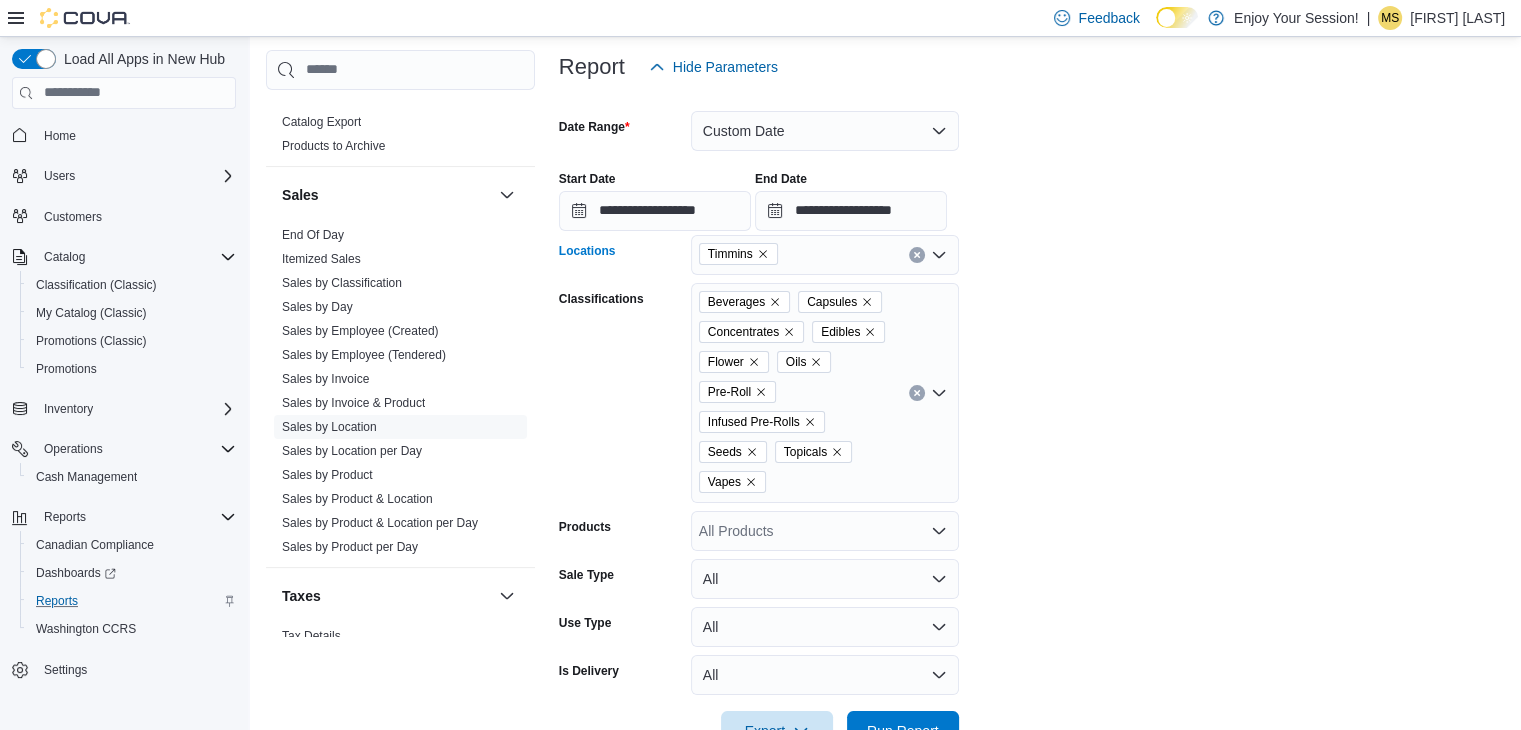 click 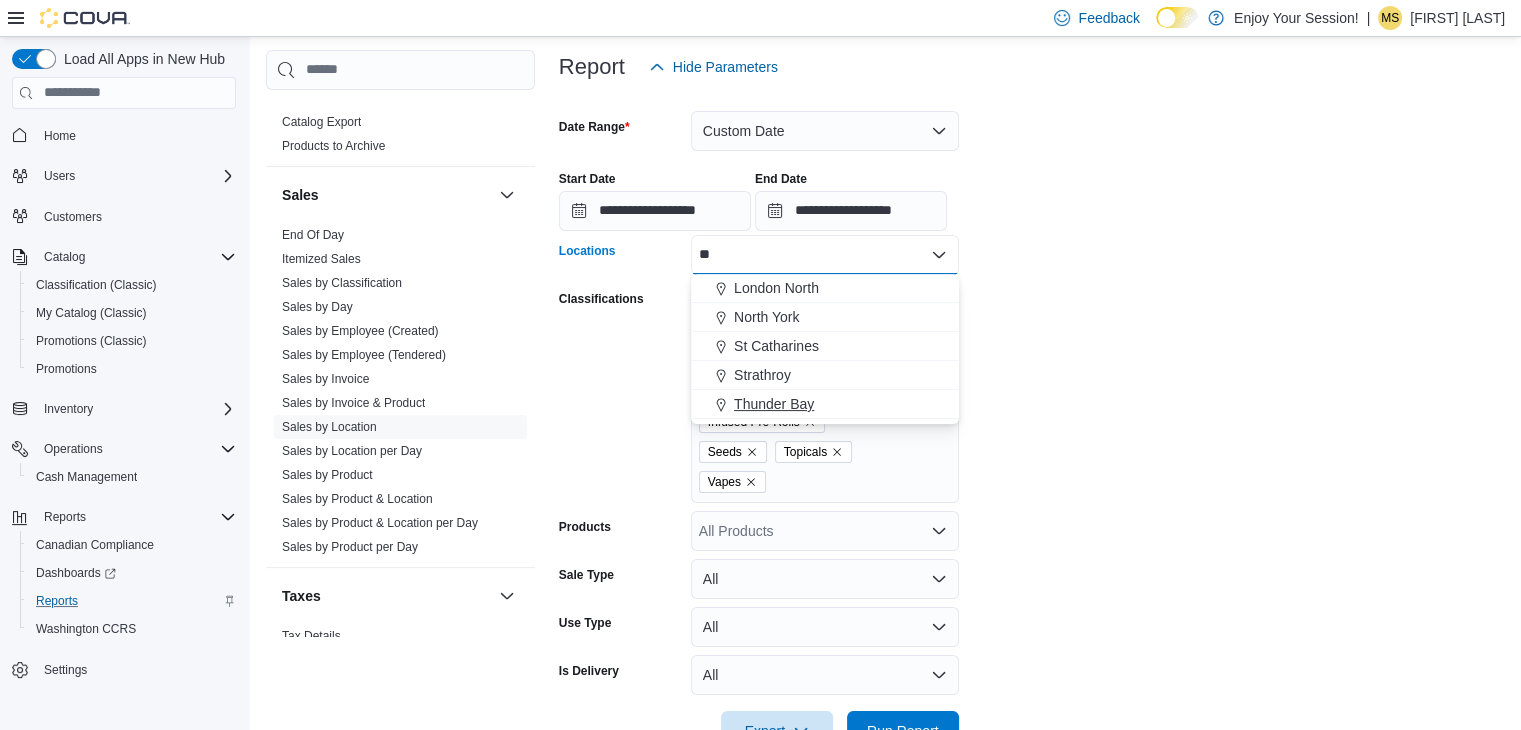 type on "**" 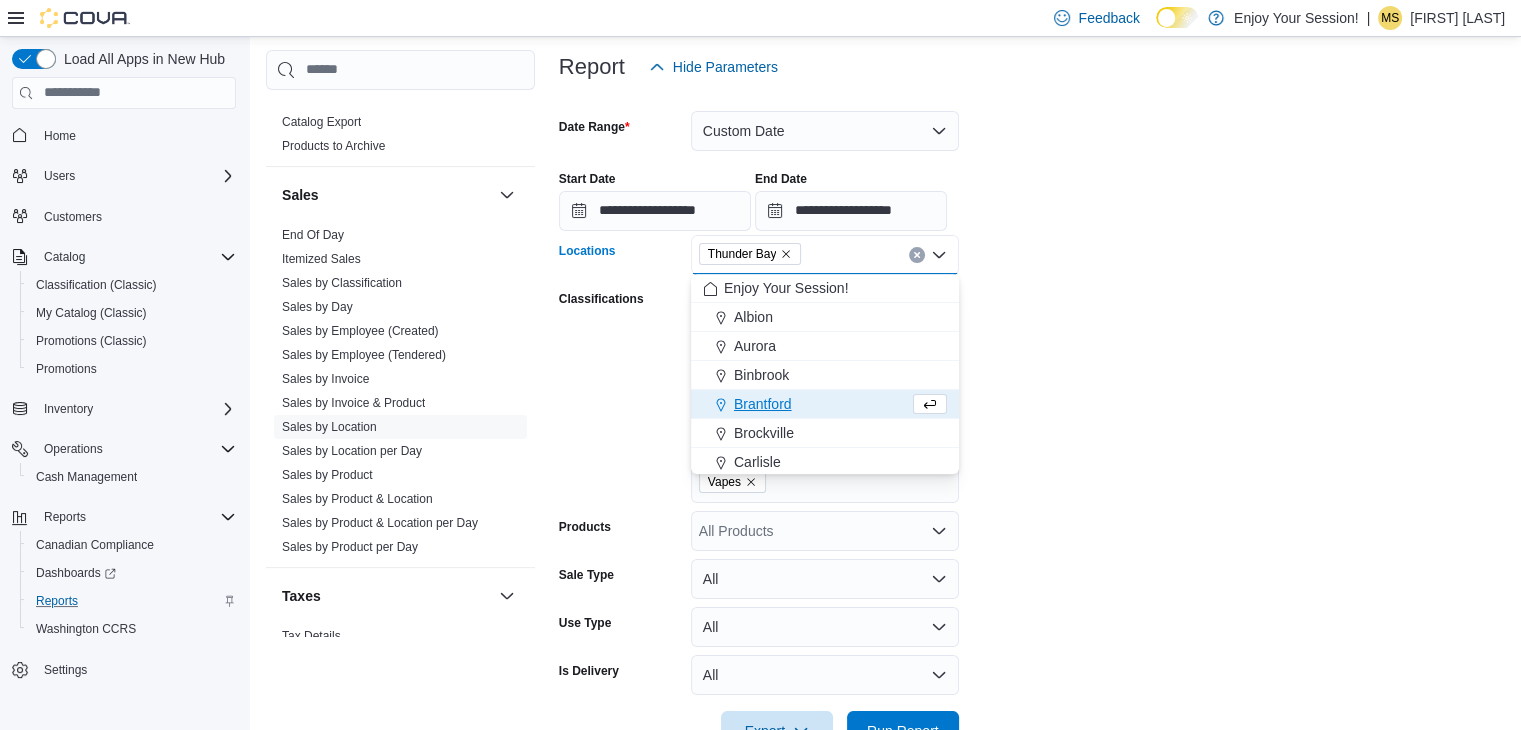 click on "**********" at bounding box center (1035, 419) 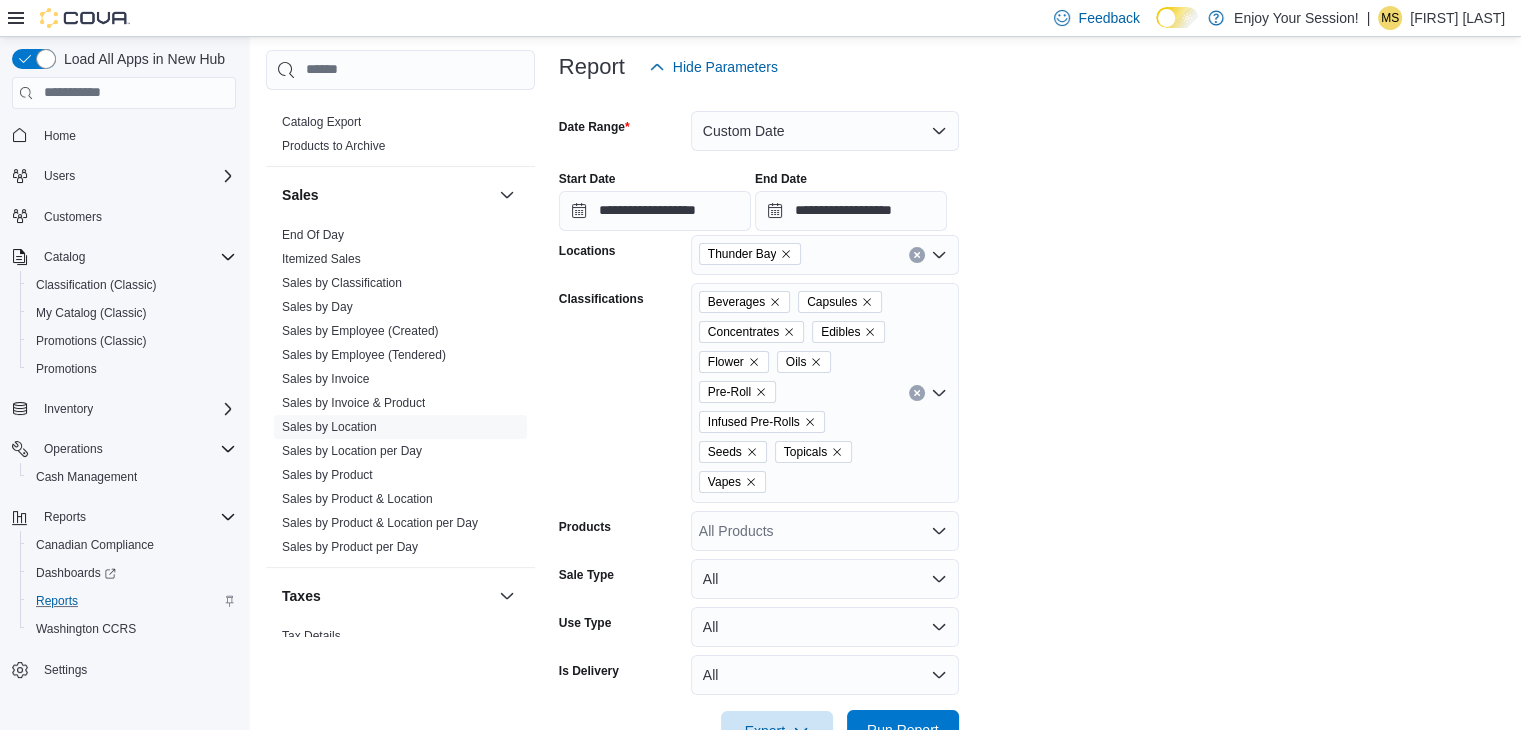 click on "Run Report" at bounding box center [903, 730] 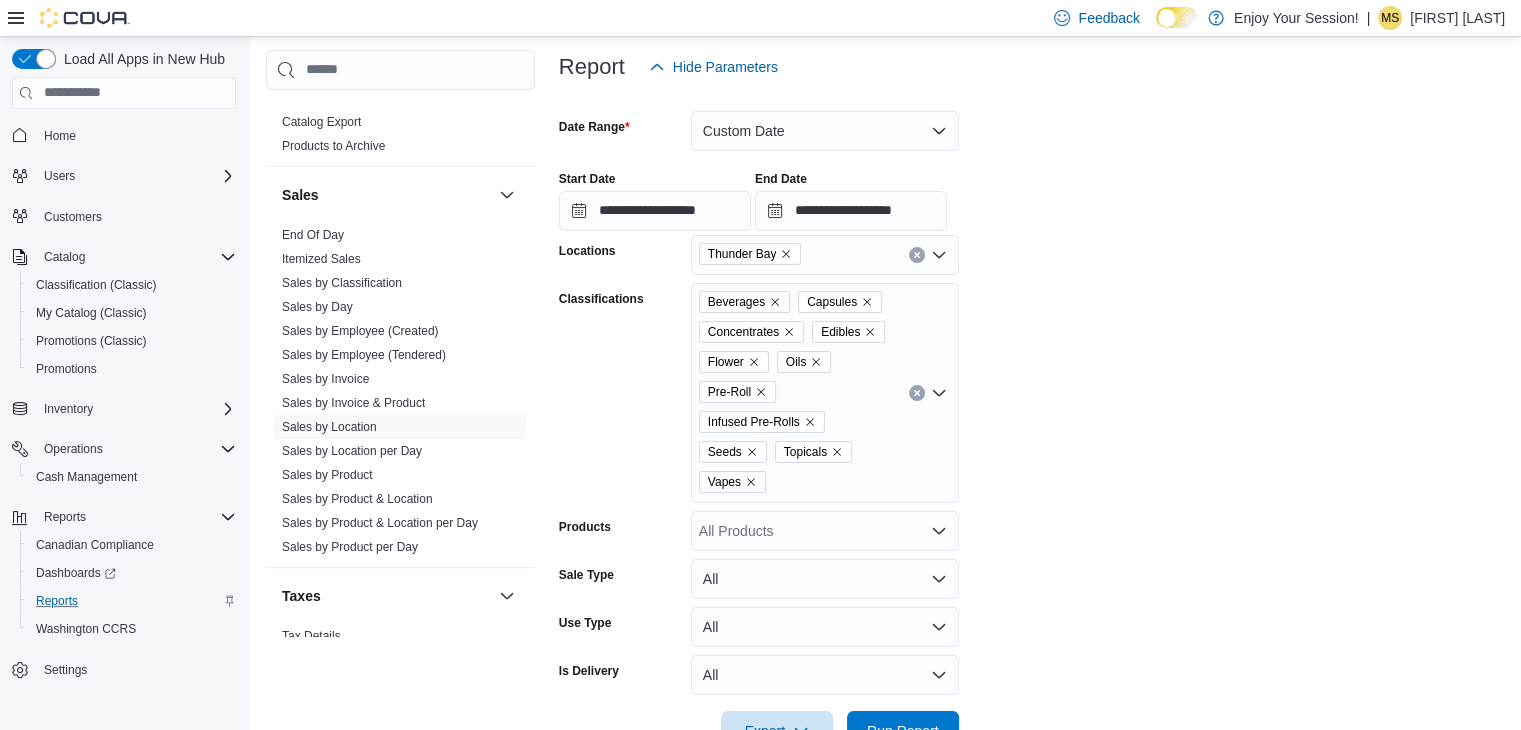 scroll, scrollTop: 874, scrollLeft: 0, axis: vertical 